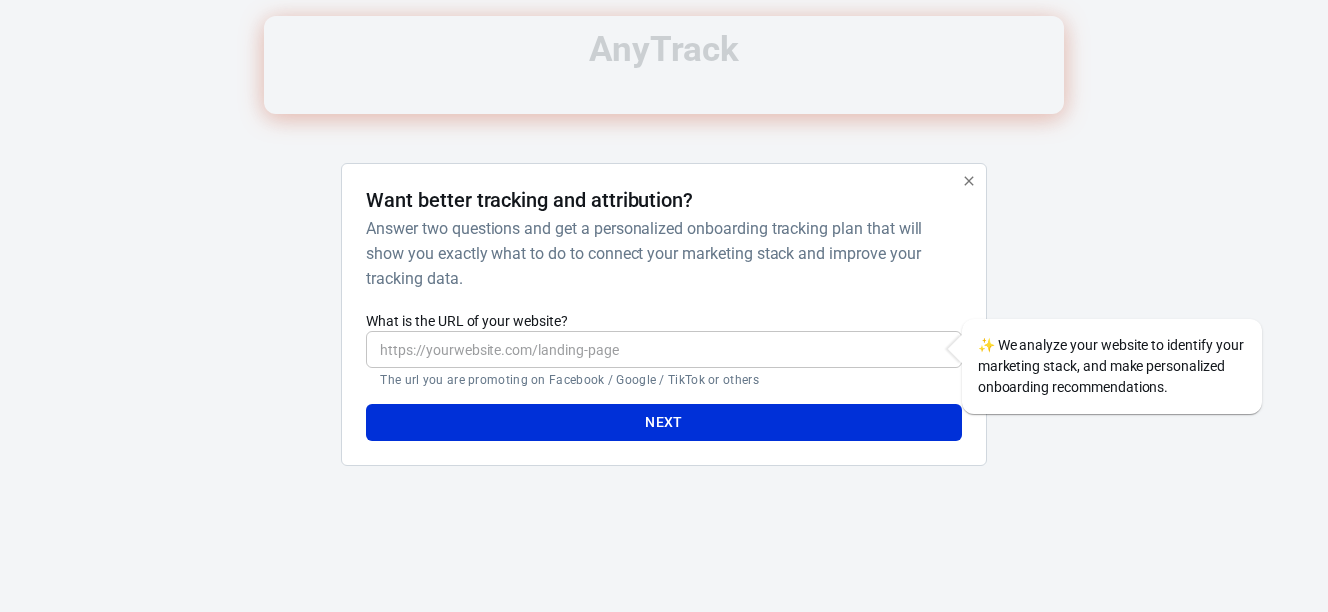 scroll, scrollTop: 0, scrollLeft: 0, axis: both 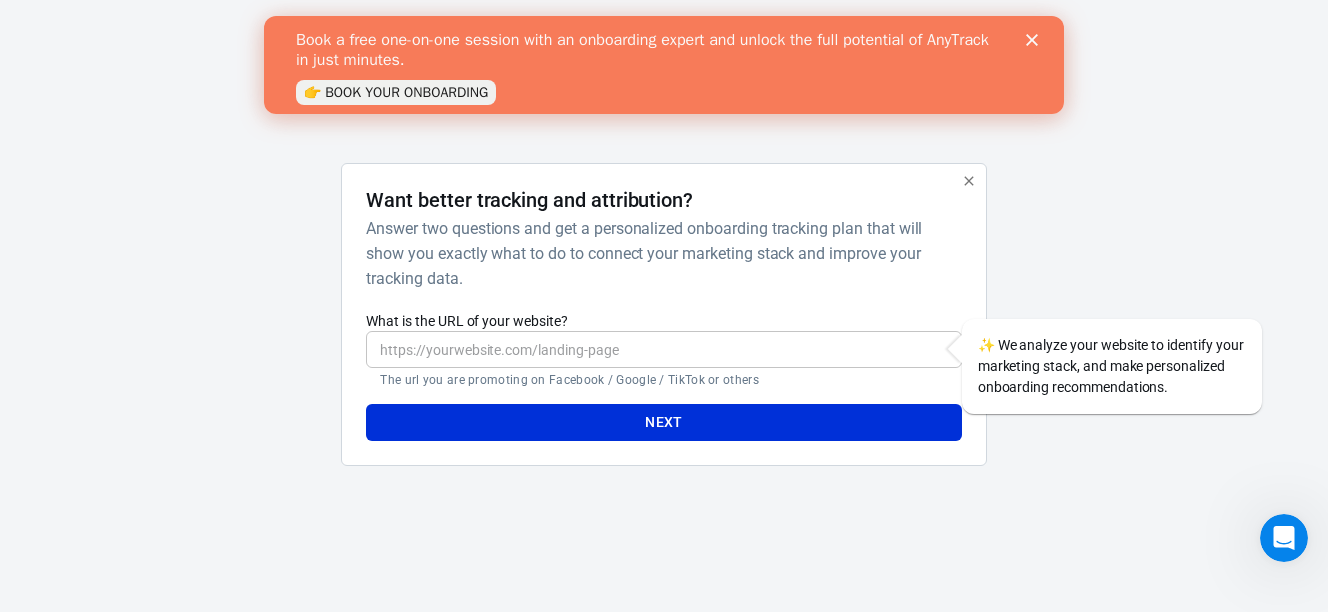 click on "What is the URL of your website?" at bounding box center (663, 349) 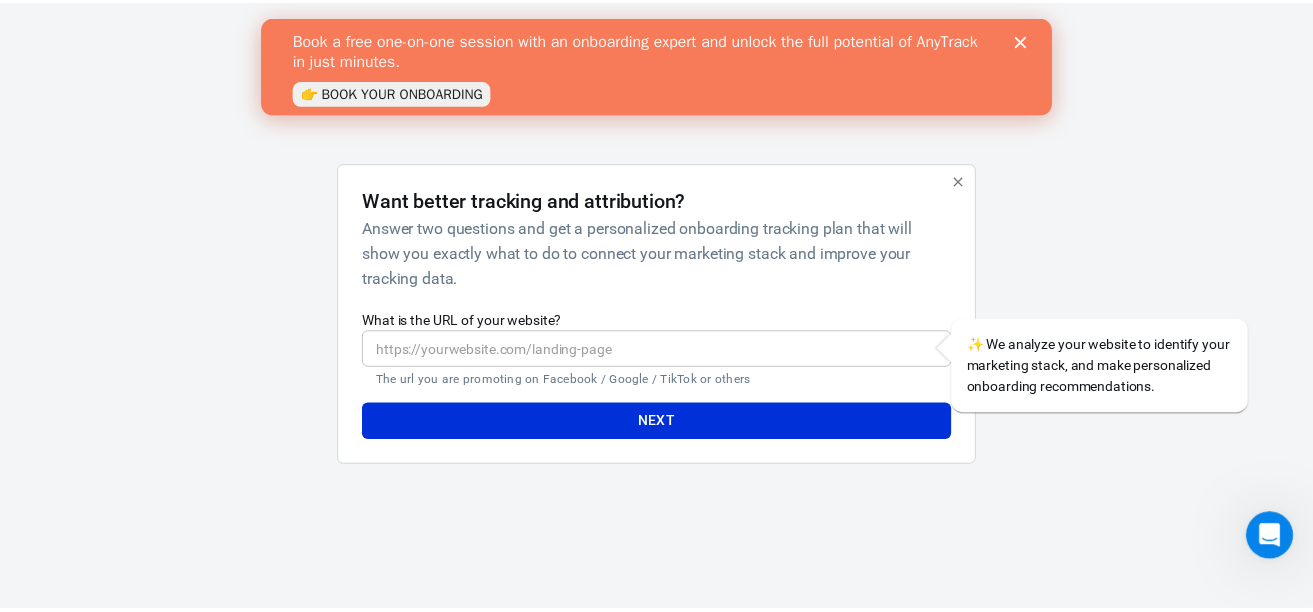 scroll, scrollTop: 0, scrollLeft: 0, axis: both 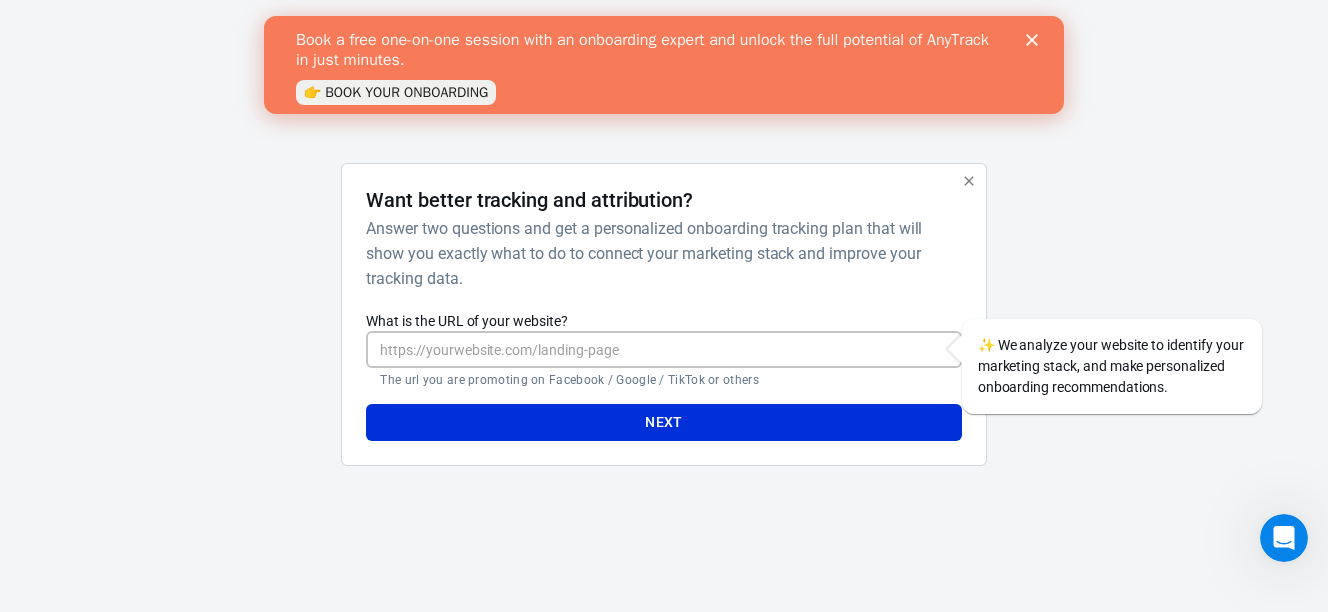 click on "What is the URL of your website?" at bounding box center (663, 349) 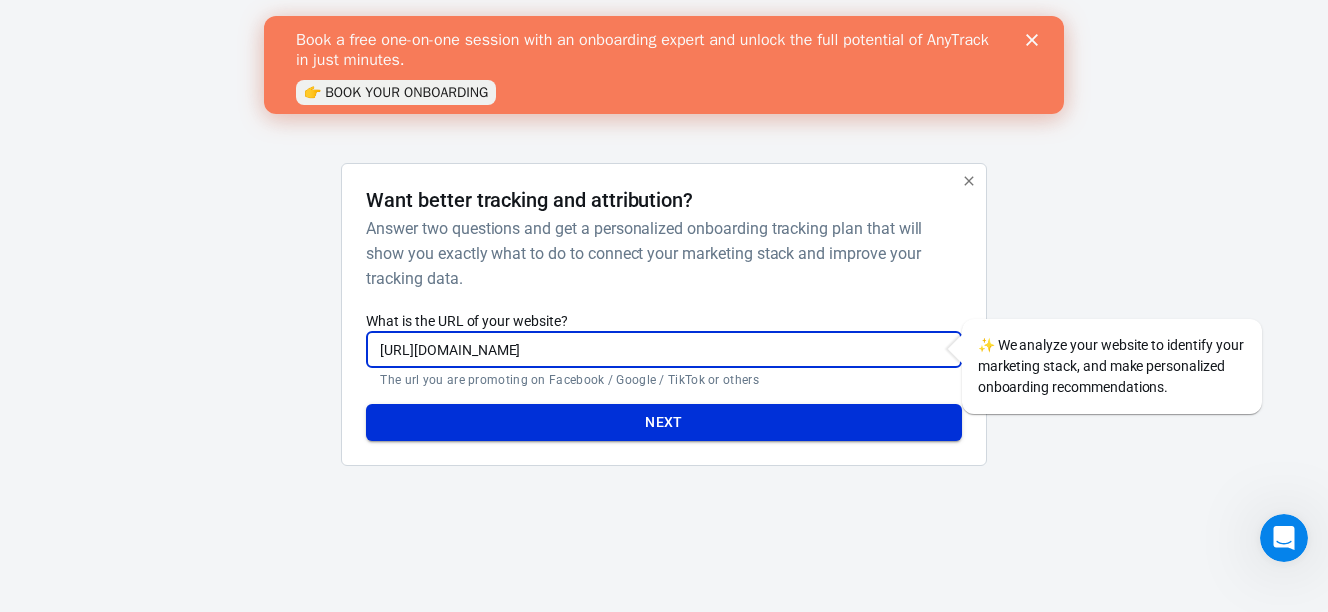 type on "[URL][DOMAIN_NAME]" 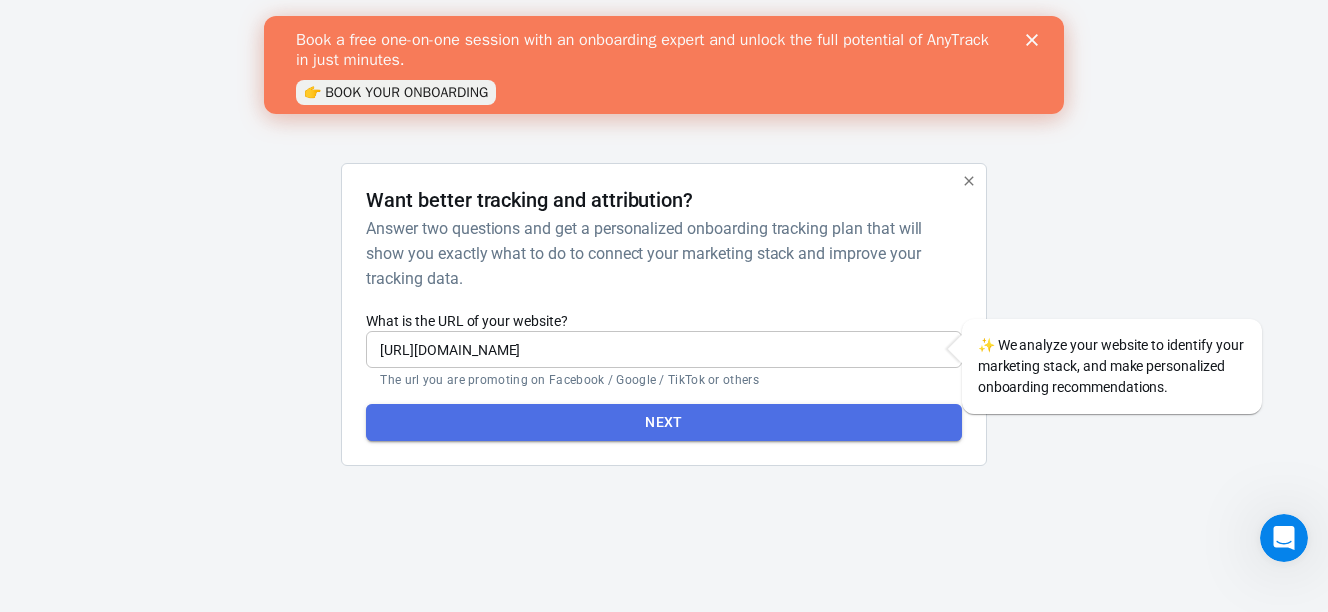 click on "Next" at bounding box center (664, 422) 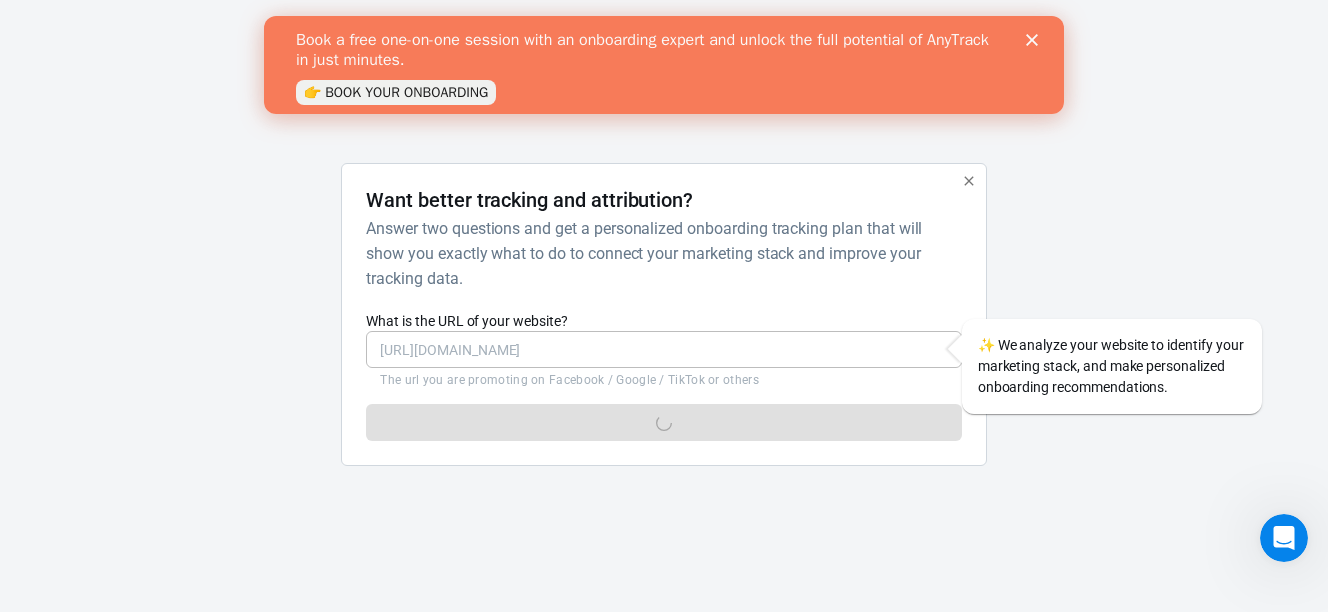 click at bounding box center (1036, 40) 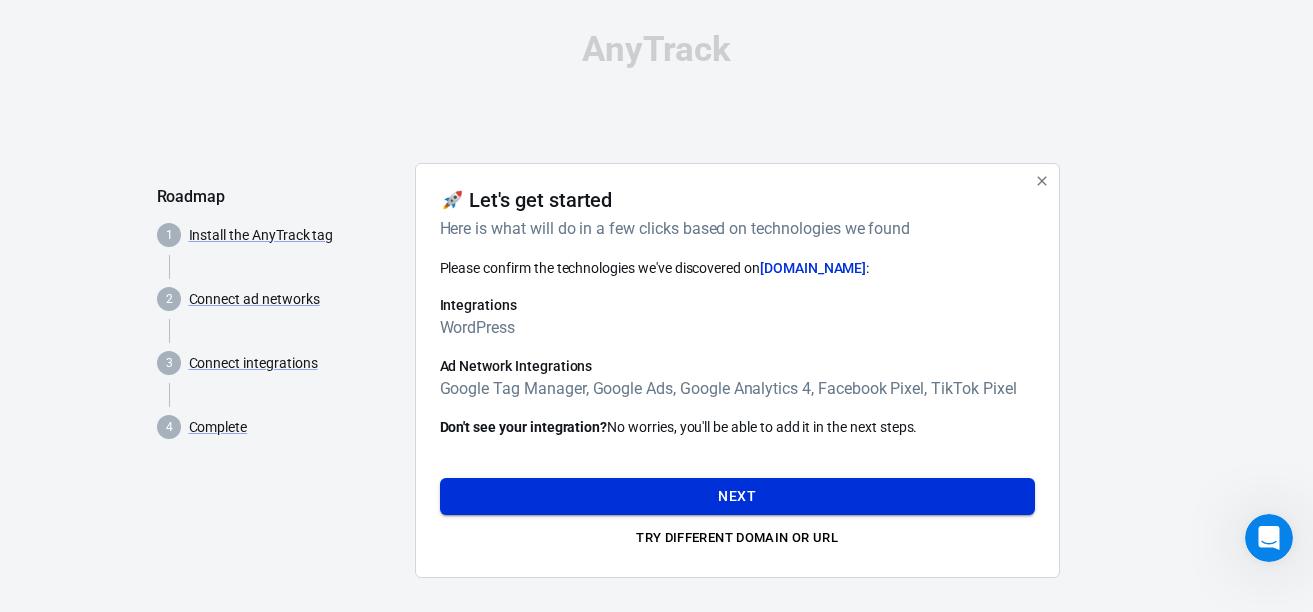 click on "Next" at bounding box center [737, 496] 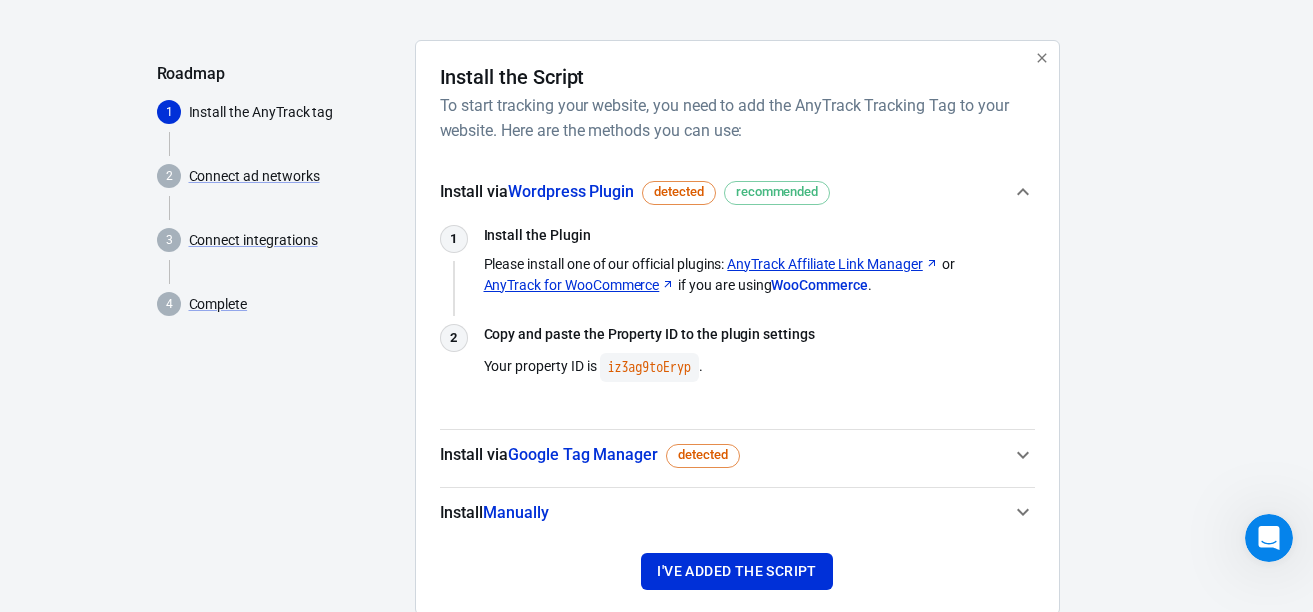 scroll, scrollTop: 127, scrollLeft: 0, axis: vertical 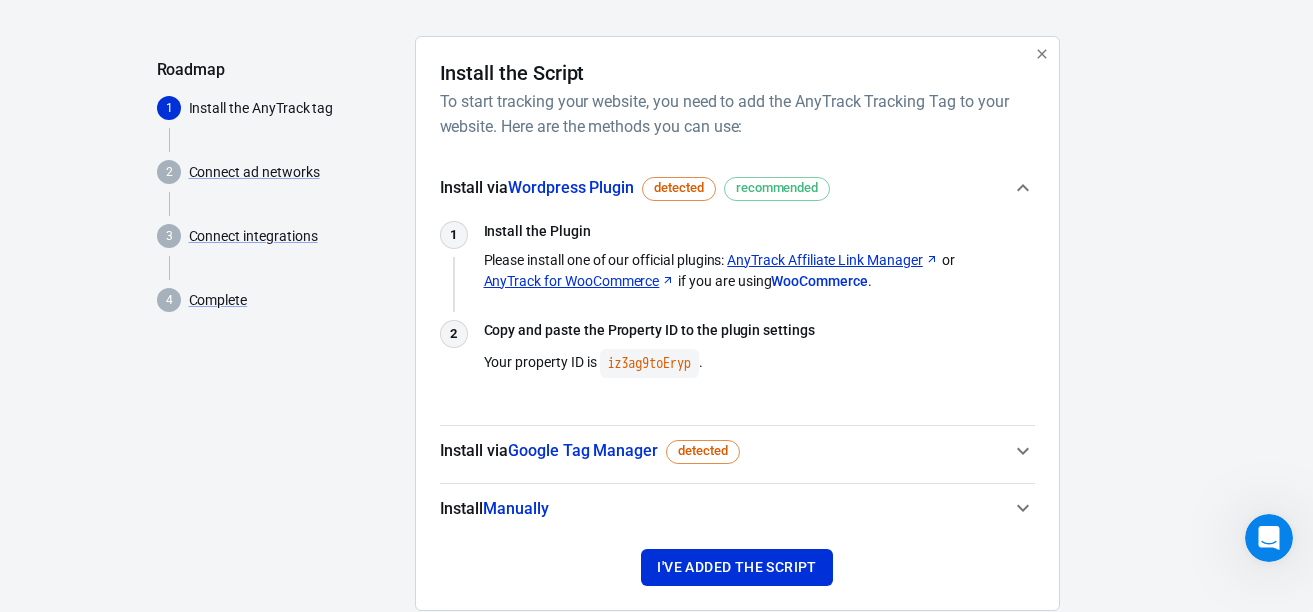 click 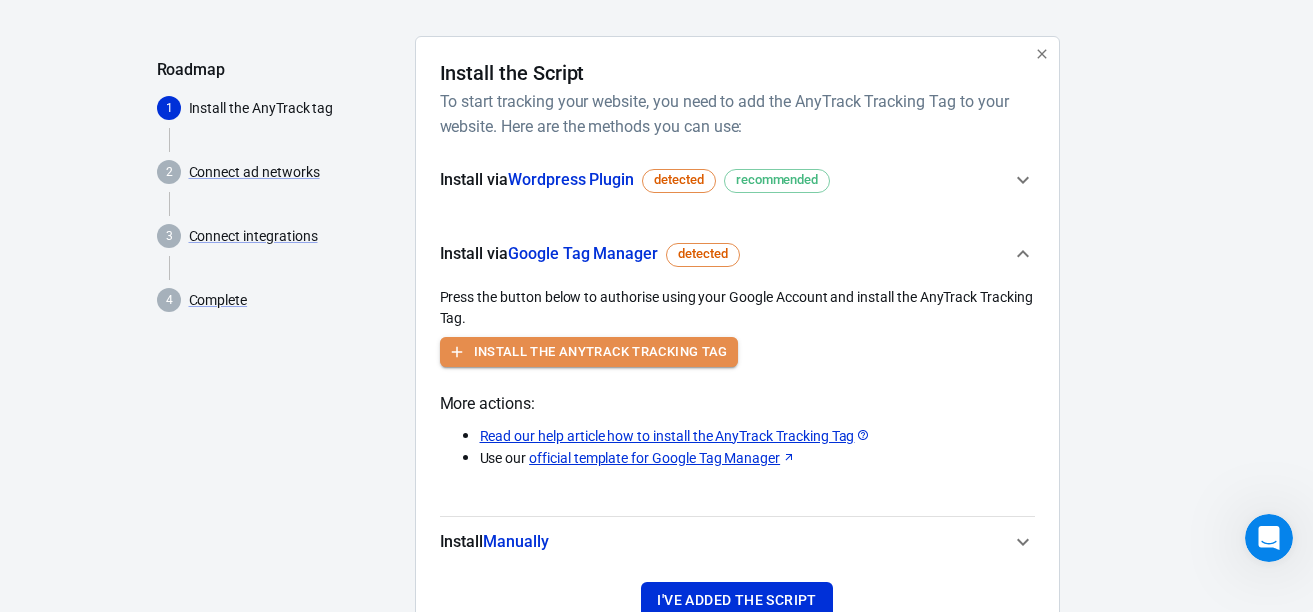 click on "Install the AnyTrack Tracking Tag" at bounding box center (601, 352) 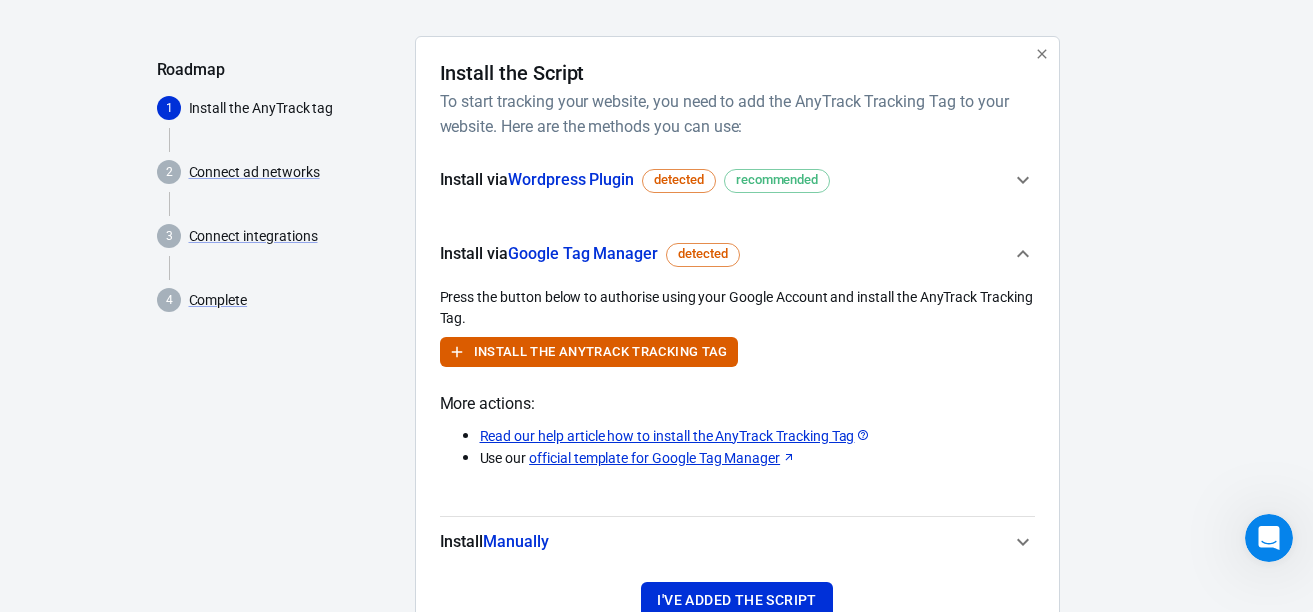 click on "official template for Google Tag Manager" at bounding box center (662, 458) 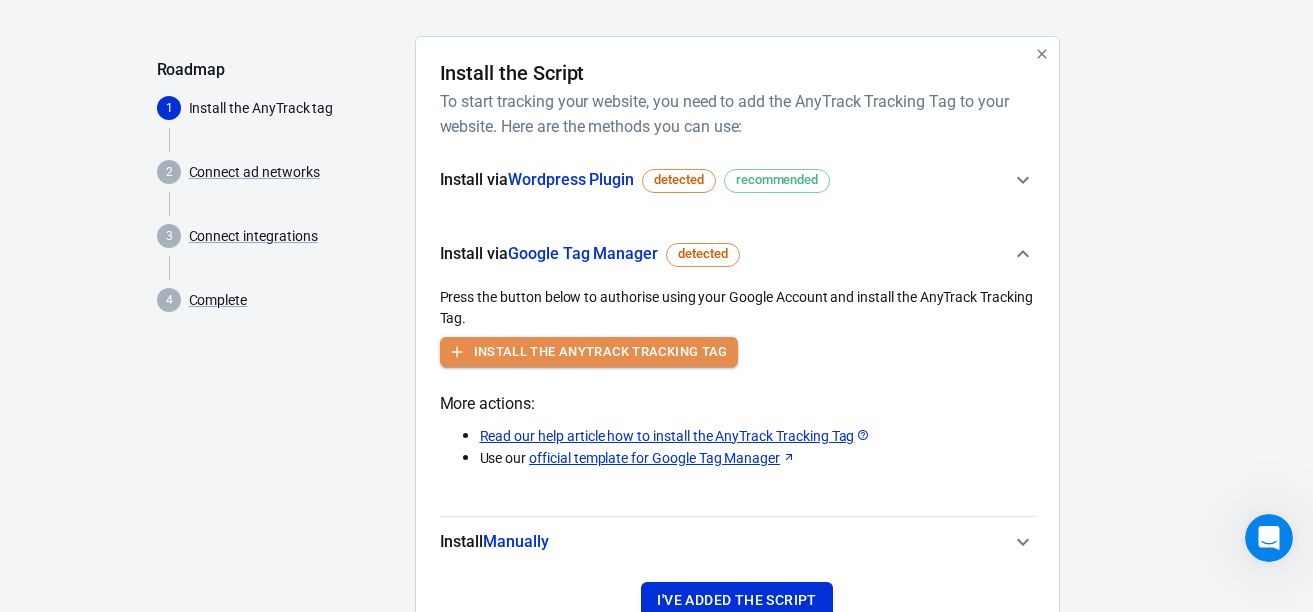click on "Install the AnyTrack Tracking Tag" at bounding box center (601, 352) 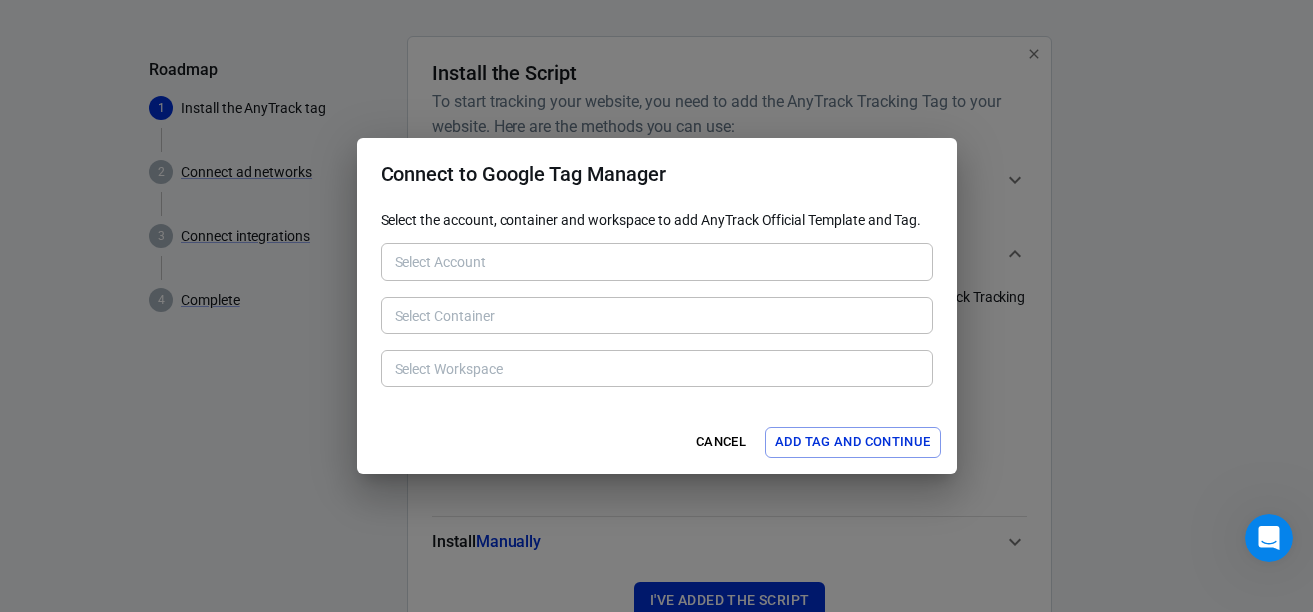 type on "Dr [PERSON_NAME] Clinics - Master GTM [6294993790]" 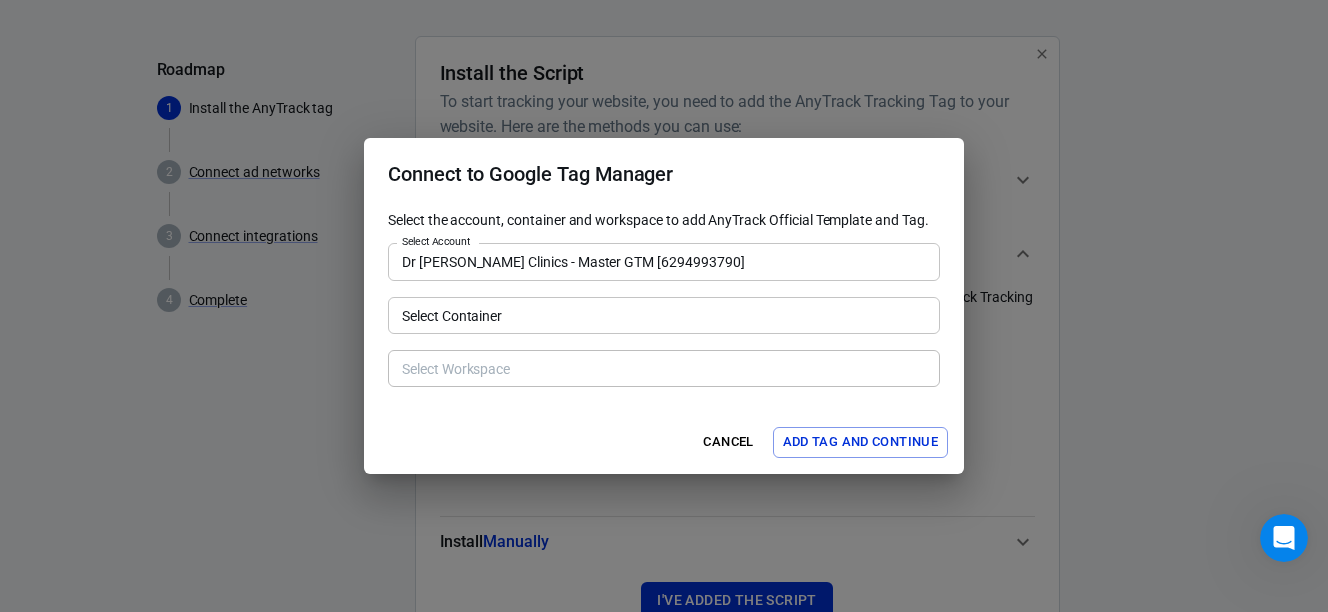 click on "Select Container" at bounding box center (662, 315) 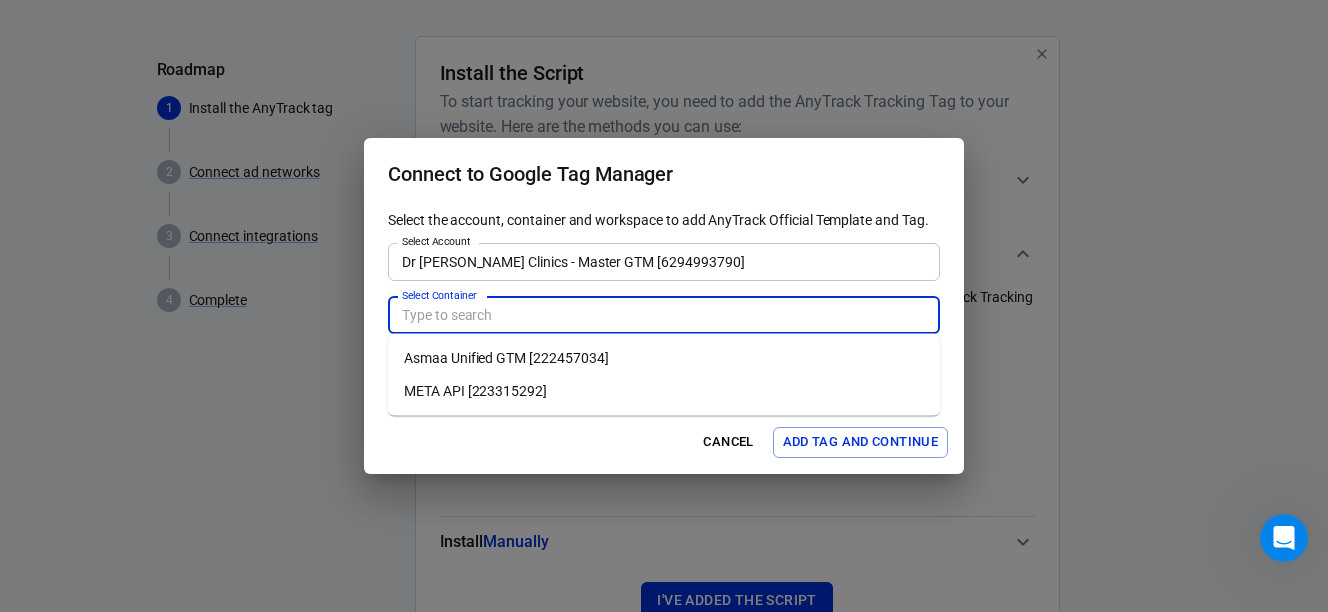 click on "Asmaa Unified GTM [222457034]" at bounding box center [664, 358] 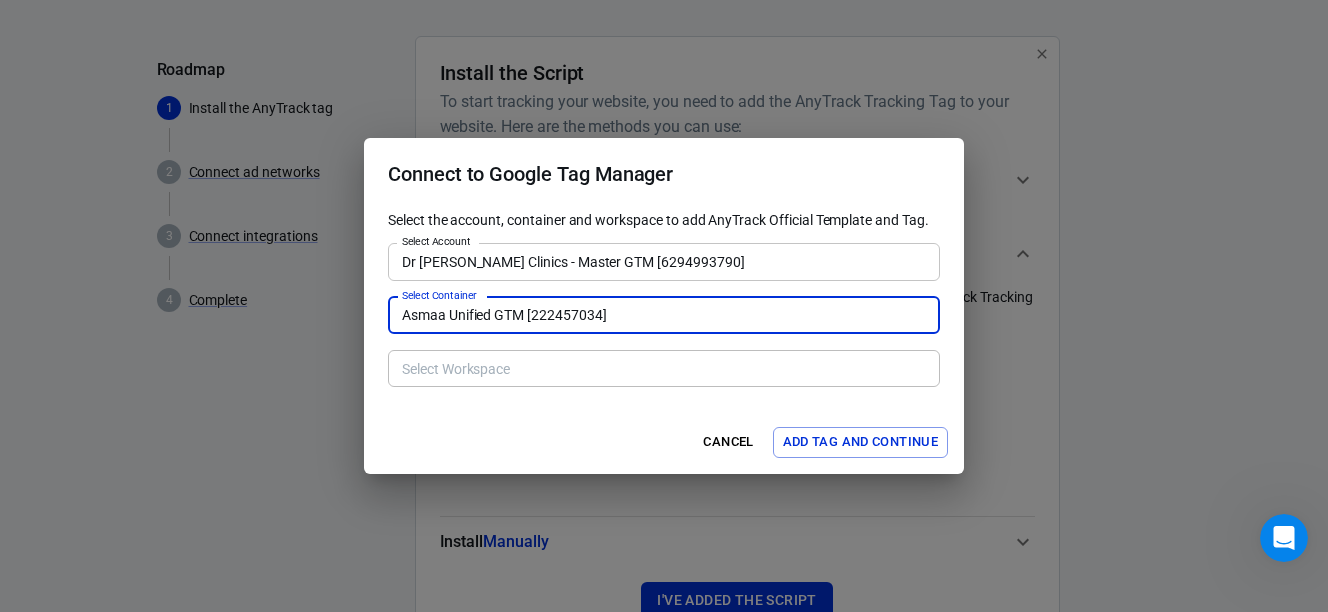 type on "Default Workspace [47]" 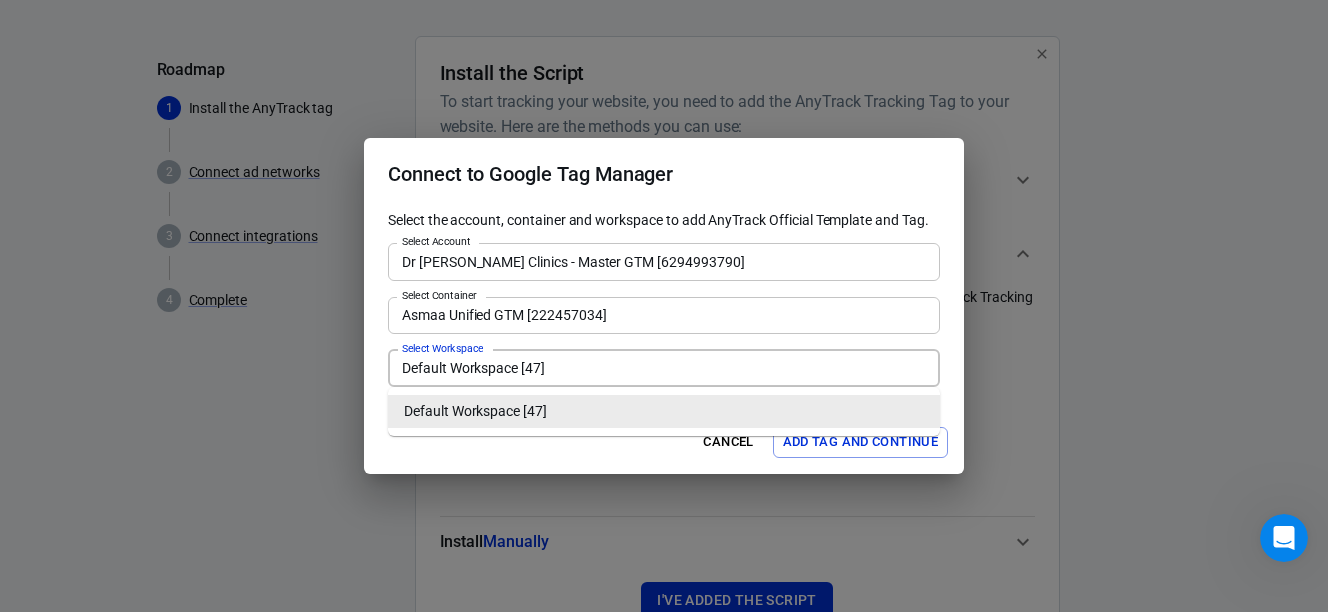 click on "Default Workspace [47]" at bounding box center [662, 368] 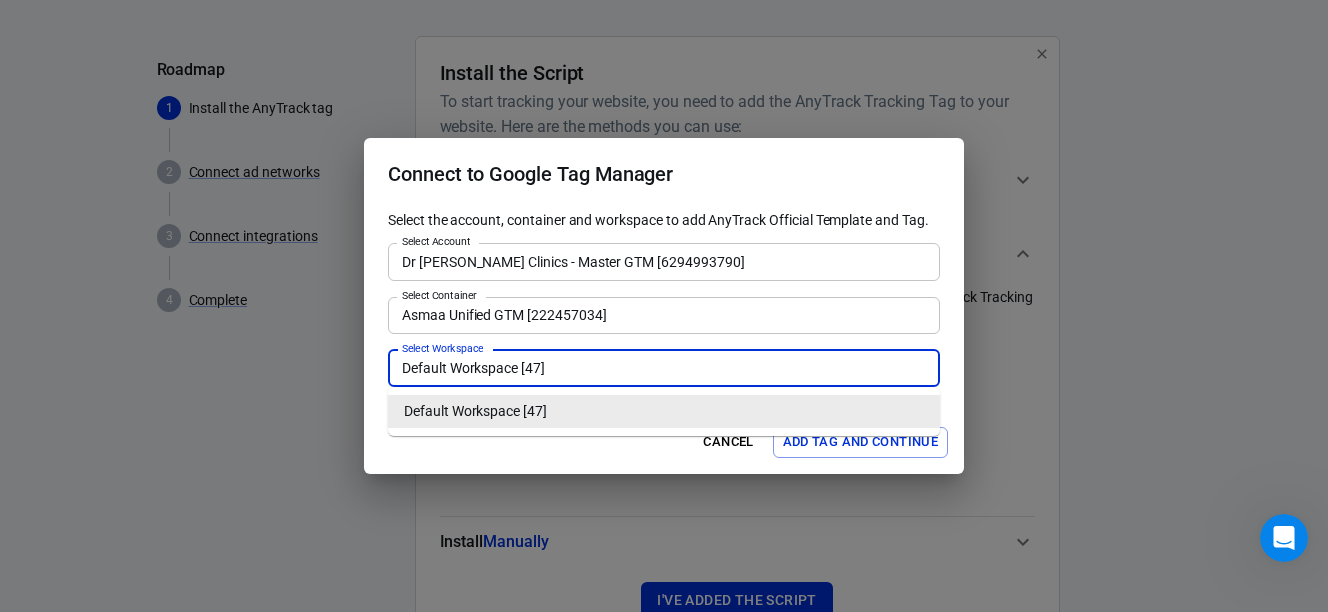 click on "Default Workspace [47]" at bounding box center [664, 411] 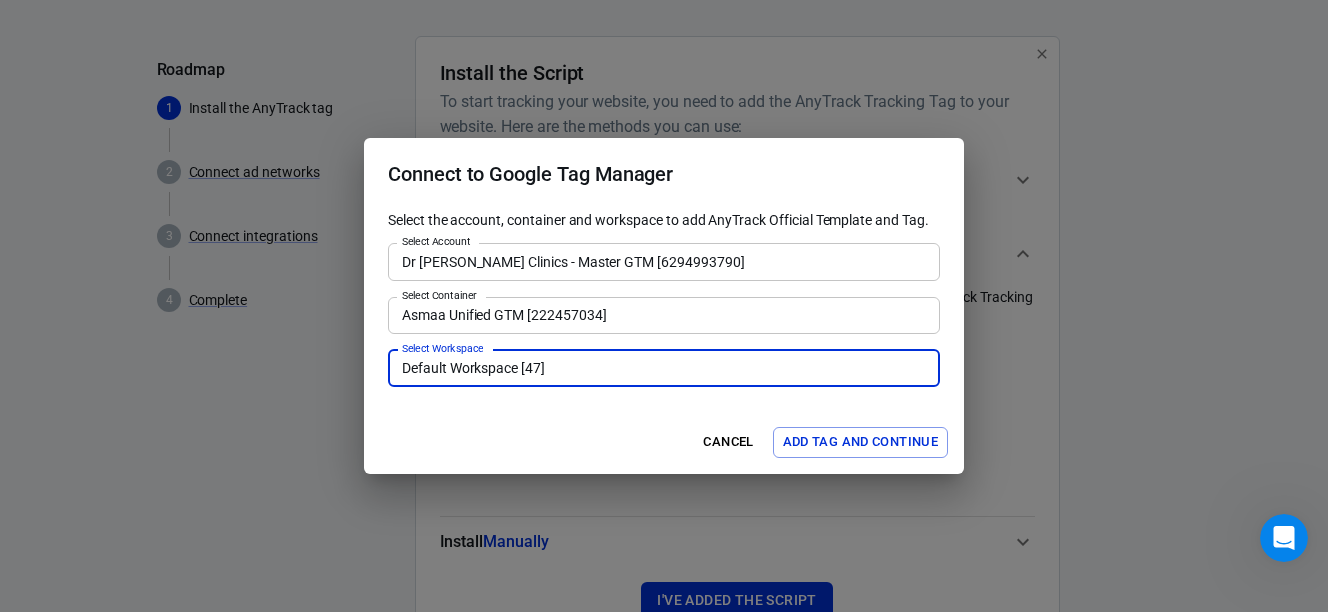 click on "Add Tag and Continue" at bounding box center [860, 442] 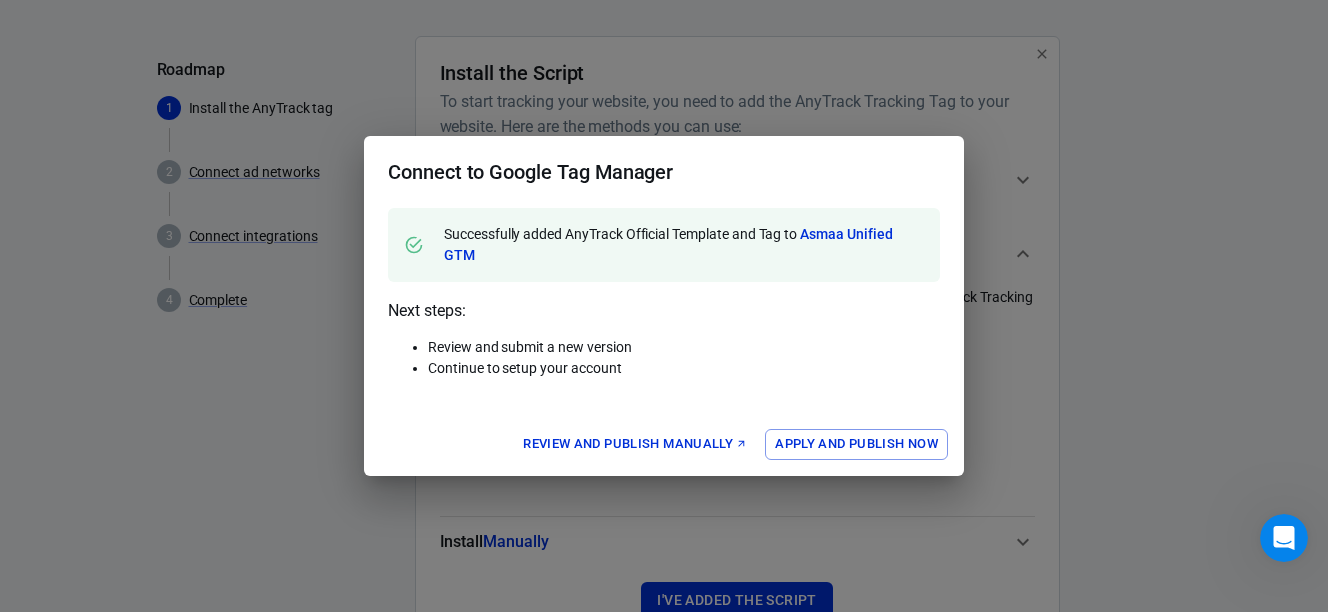 click on "Apply and Publish Now" at bounding box center [856, 444] 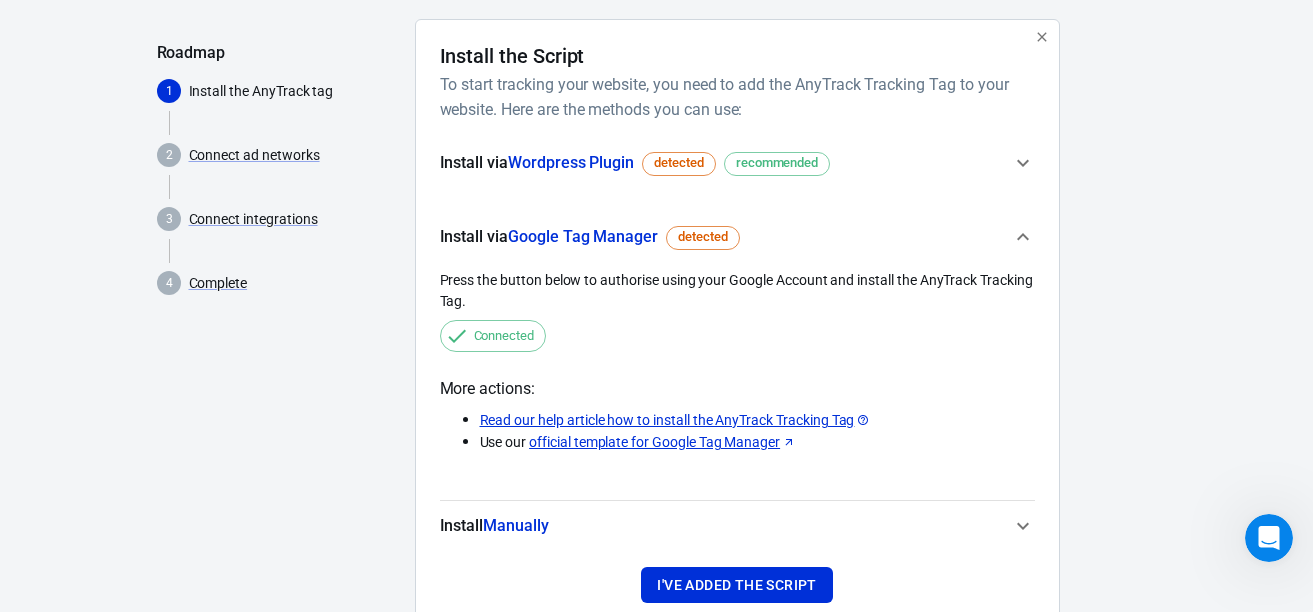 scroll, scrollTop: 208, scrollLeft: 0, axis: vertical 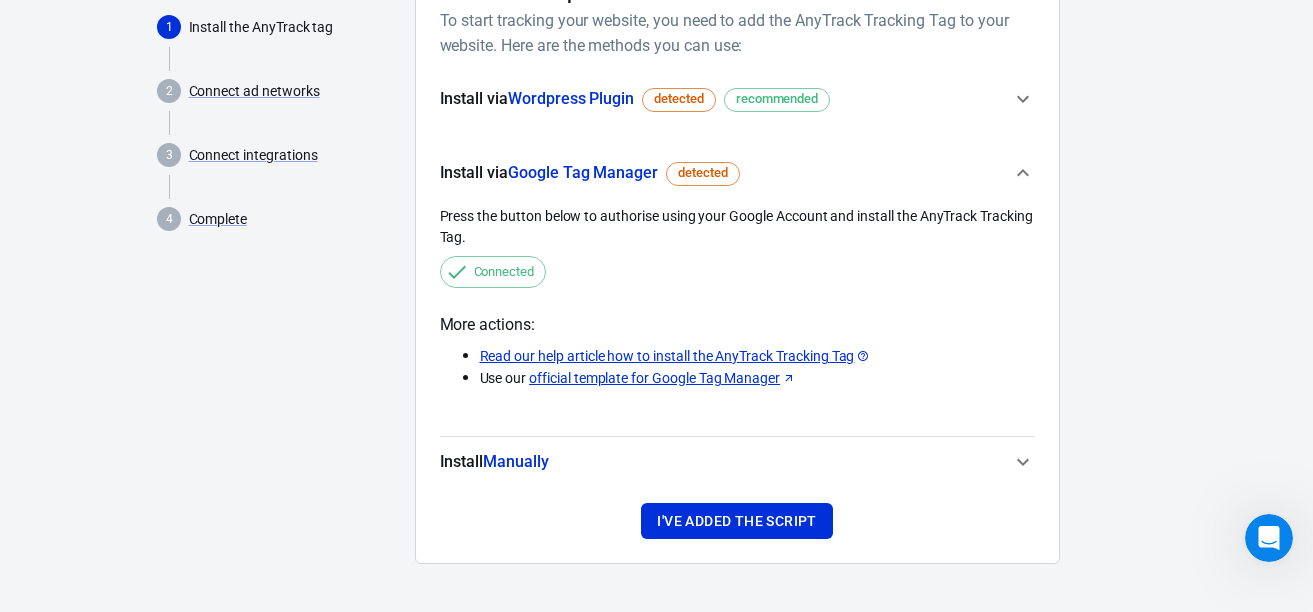 click on "Install the Script To start tracking your website, you need to add the AnyTrack Tracking Tag to your website. Here are the
methods you can use: Install via  Wordpress Plugin detected recommended 1 Install the Plugin Please install one of our official plugins:   AnyTrack Affiliate Link Manager     or   AnyTrack for WooCommerce     if you are using  WooCommerce . 2 Copy and paste the Property ID to the plugin settings Your property ID is   iz3ag9toEryp . Install via  Google Tag Manager detected Press the button below to authorise using your Google Account and install the AnyTrack Tracking Tag. Connected More actions: Read our help article how to install the AnyTrack Tracking Tag   Use our   official template for Google Tag Manager   Install  Manually Below is the  AnyTrack TAG    for your website. Copy and paste it in the   <head>  section of your website, funnel or shop. Click on the Code to copy it in your clipboard: I've added the script" at bounding box center (737, 259) 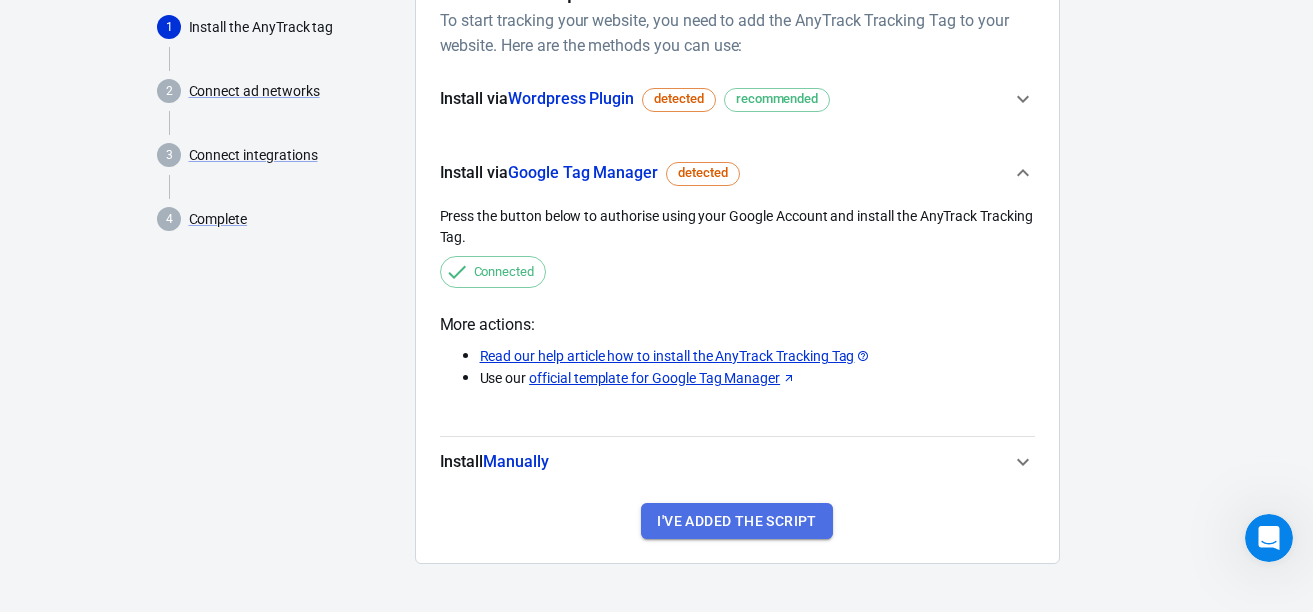 click on "I've added the script" at bounding box center (736, 521) 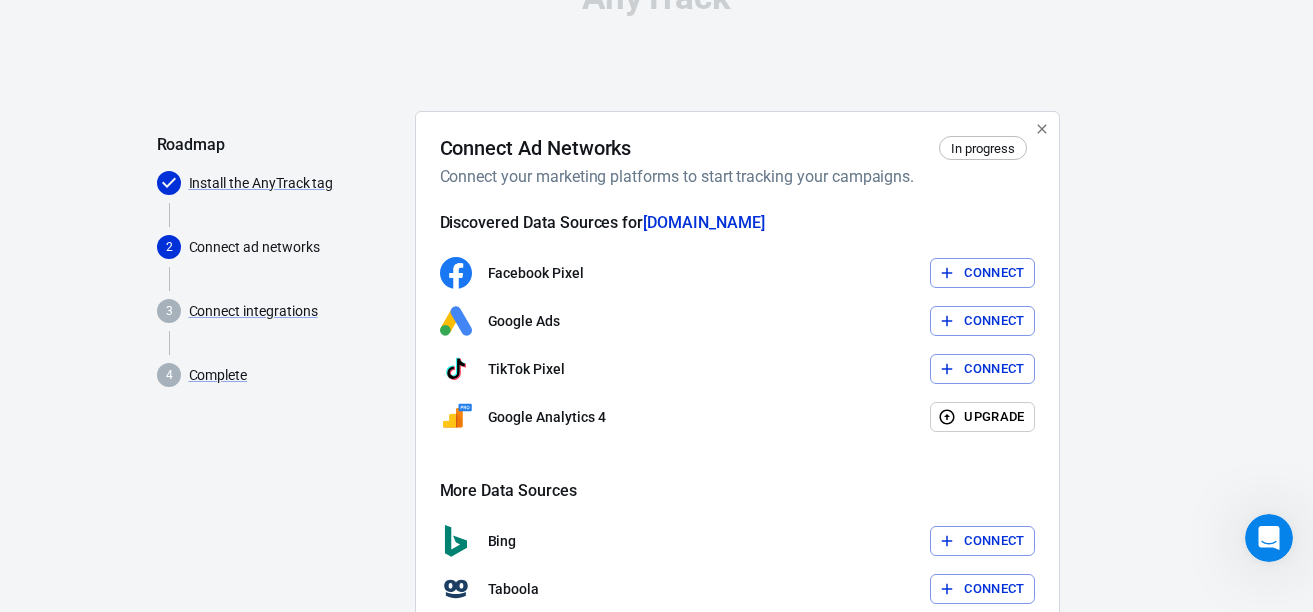 scroll, scrollTop: 45, scrollLeft: 0, axis: vertical 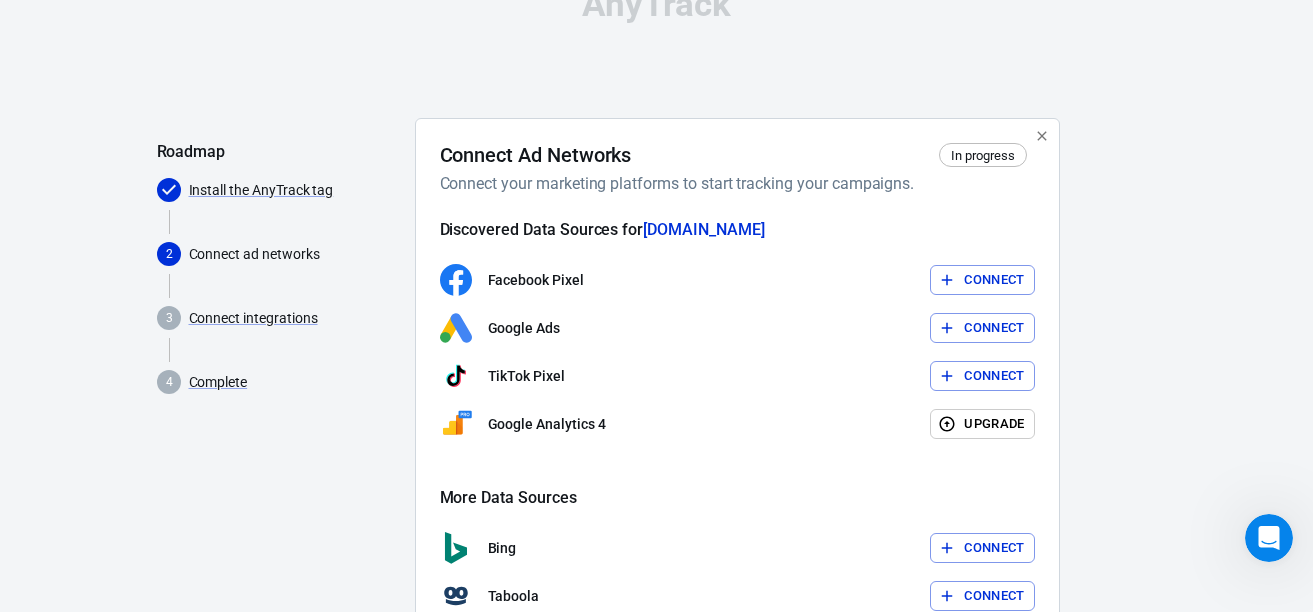 click on "Connect" at bounding box center [994, 280] 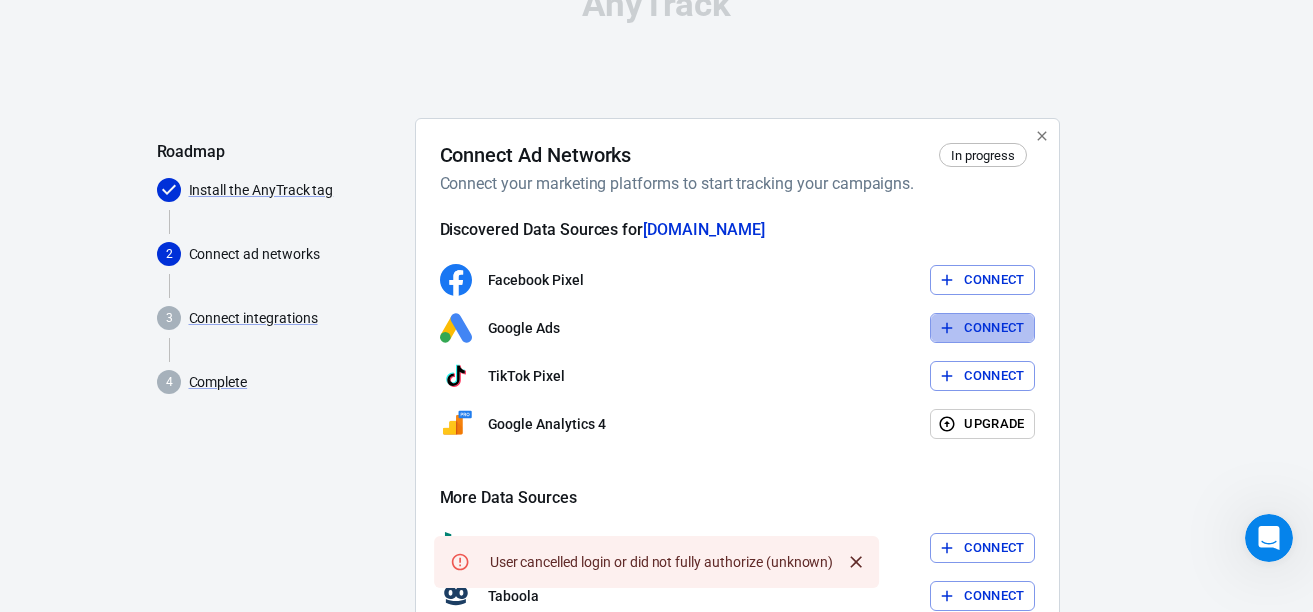 click on "Connect" at bounding box center (994, 328) 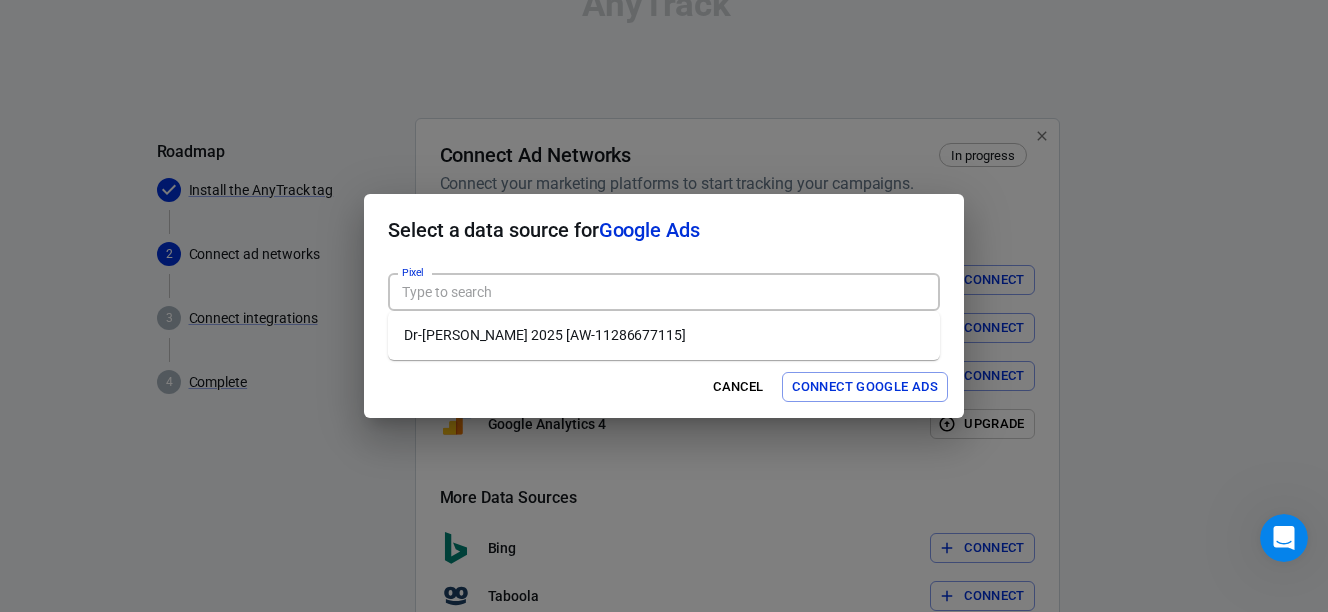 click on "Pixel" at bounding box center (662, 292) 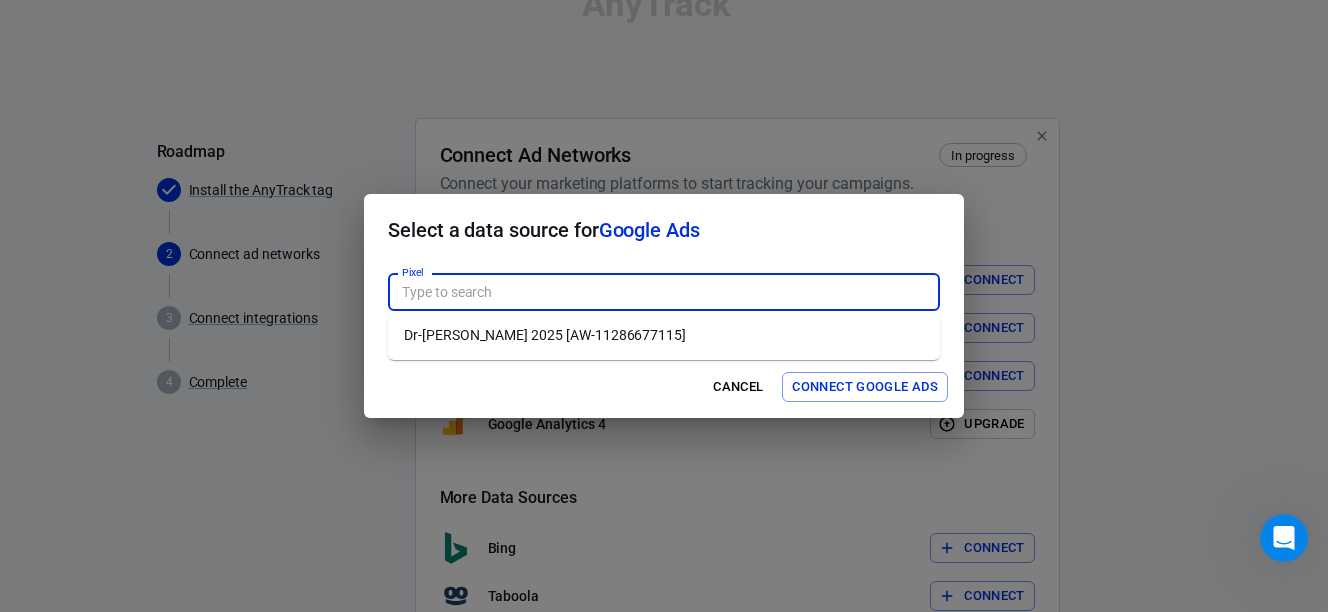 click on "Dr-[PERSON_NAME] 2025 [AW-11286677115]" at bounding box center (664, 335) 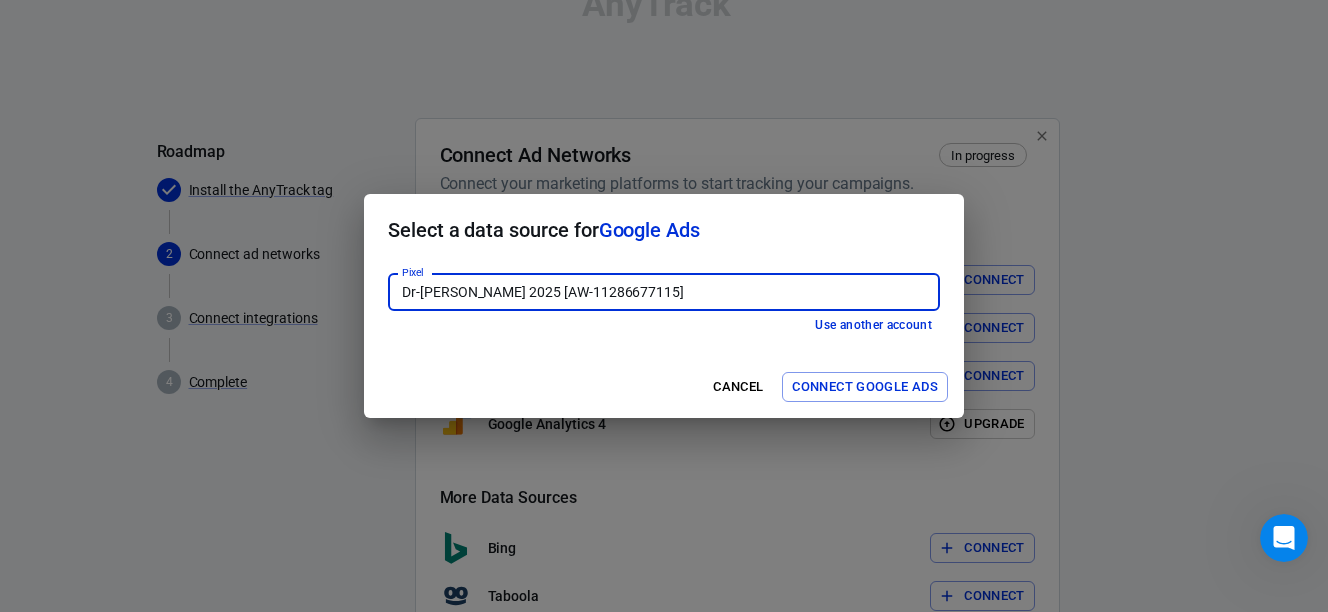 click on "Connect Google Ads" at bounding box center [865, 387] 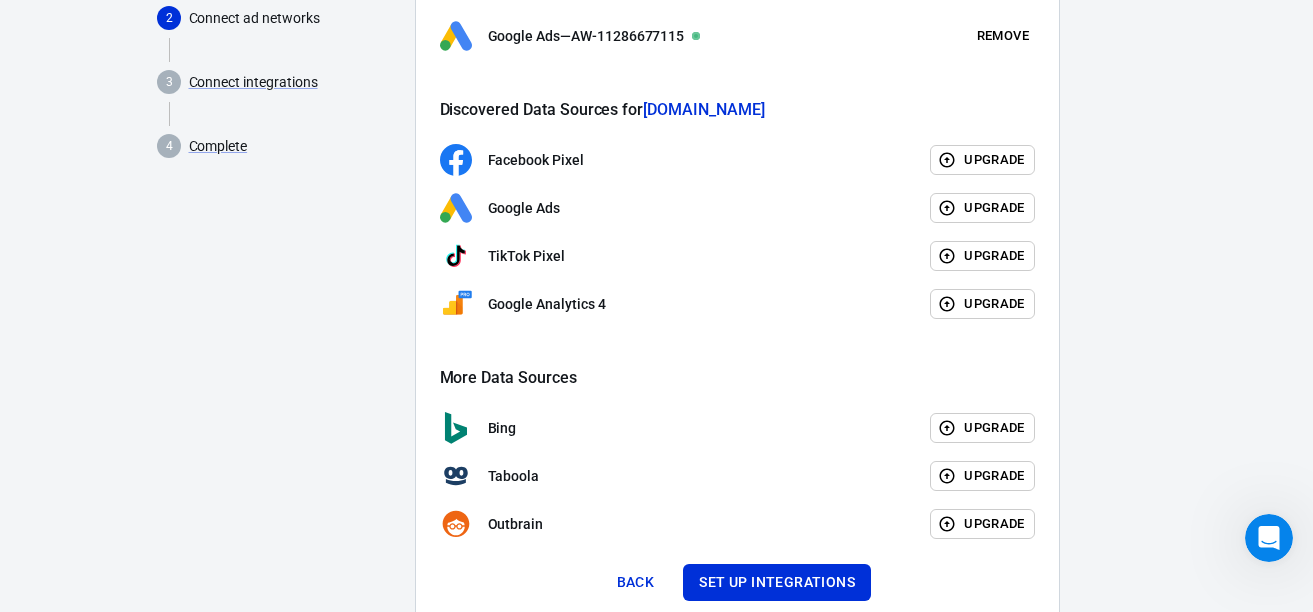 scroll, scrollTop: 329, scrollLeft: 0, axis: vertical 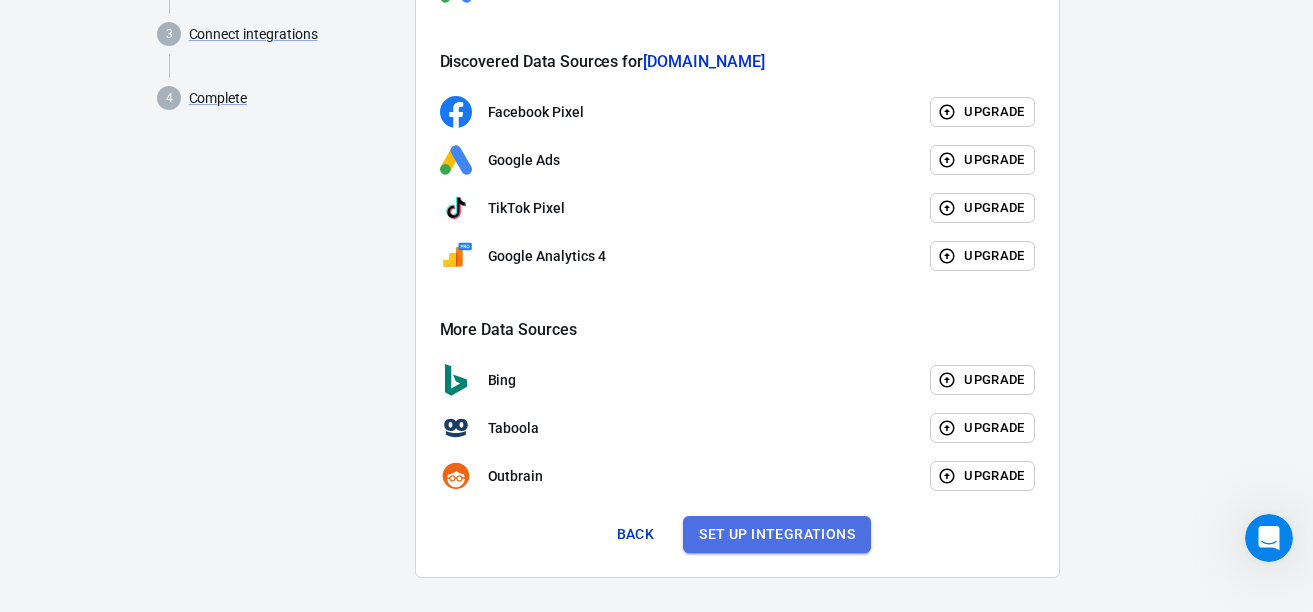 click on "Set up integrations" at bounding box center (777, 534) 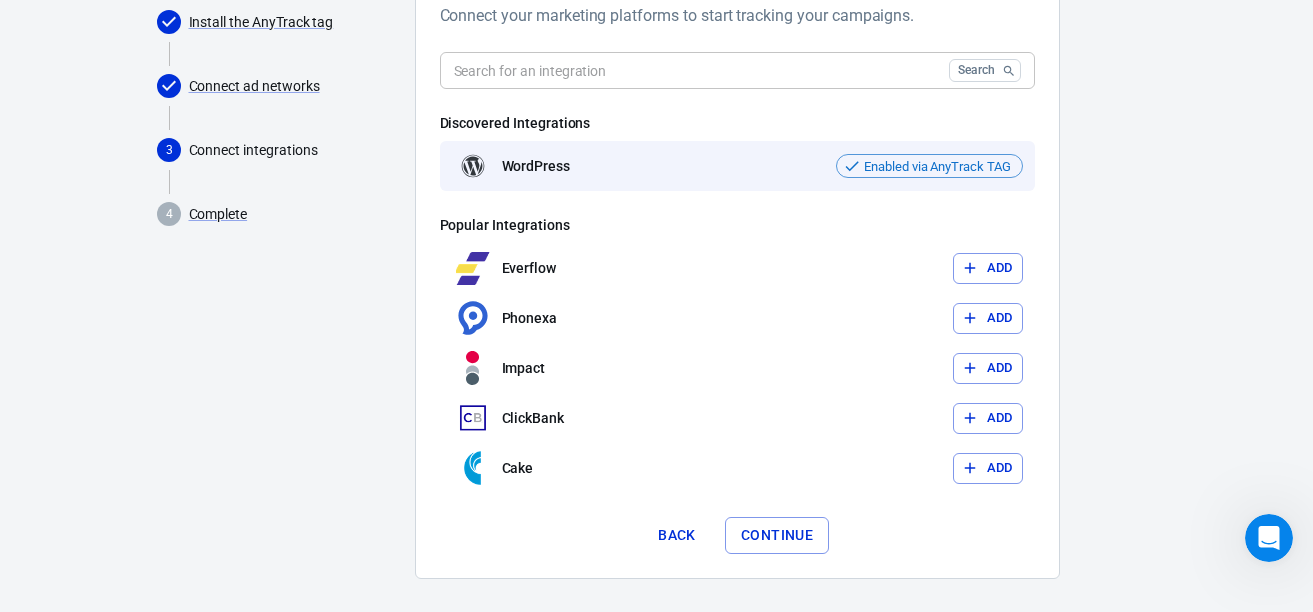scroll, scrollTop: 214, scrollLeft: 0, axis: vertical 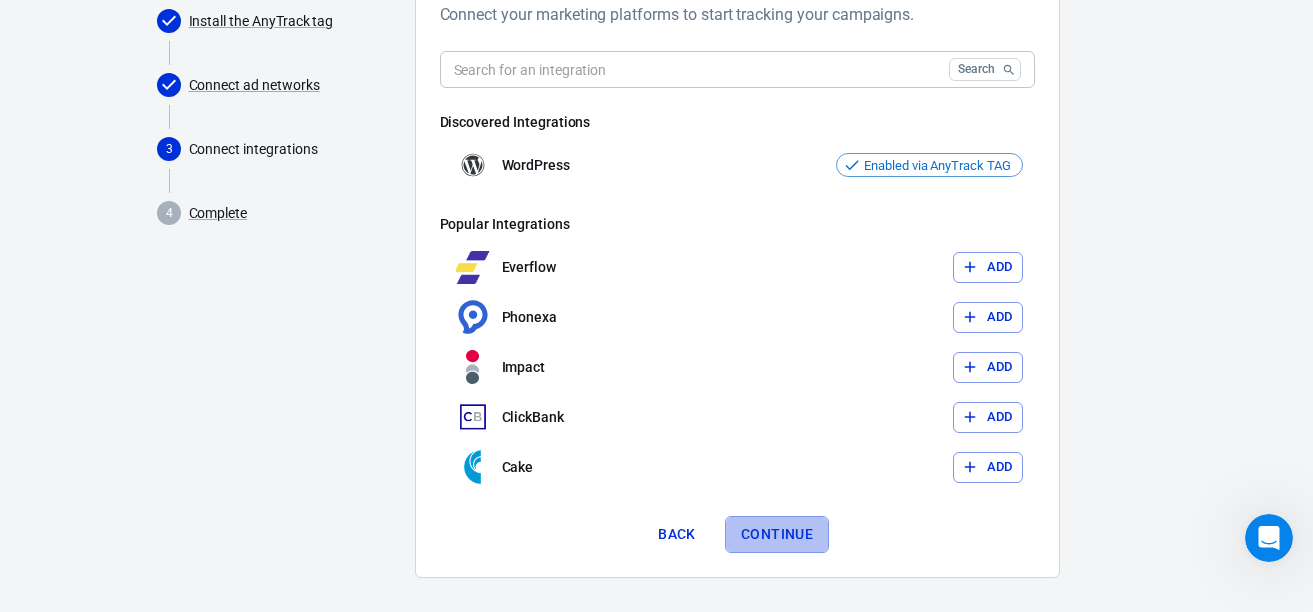 click on "Continue" at bounding box center (777, 534) 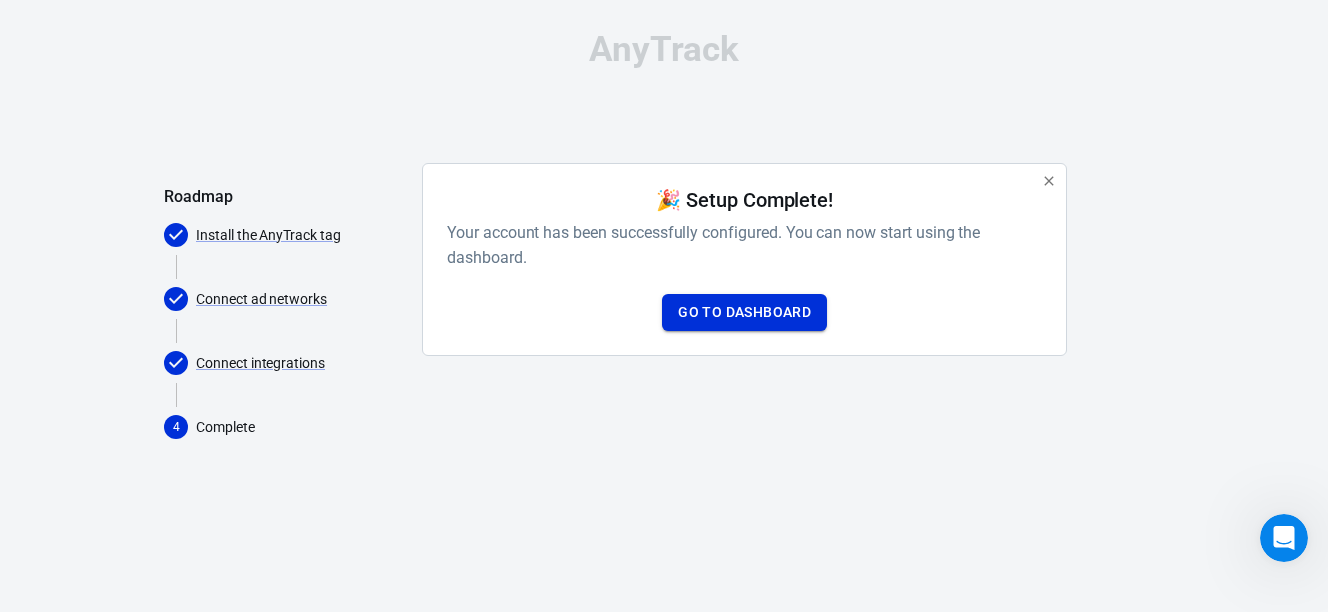 click on "Go to Dashboard" at bounding box center [744, 312] 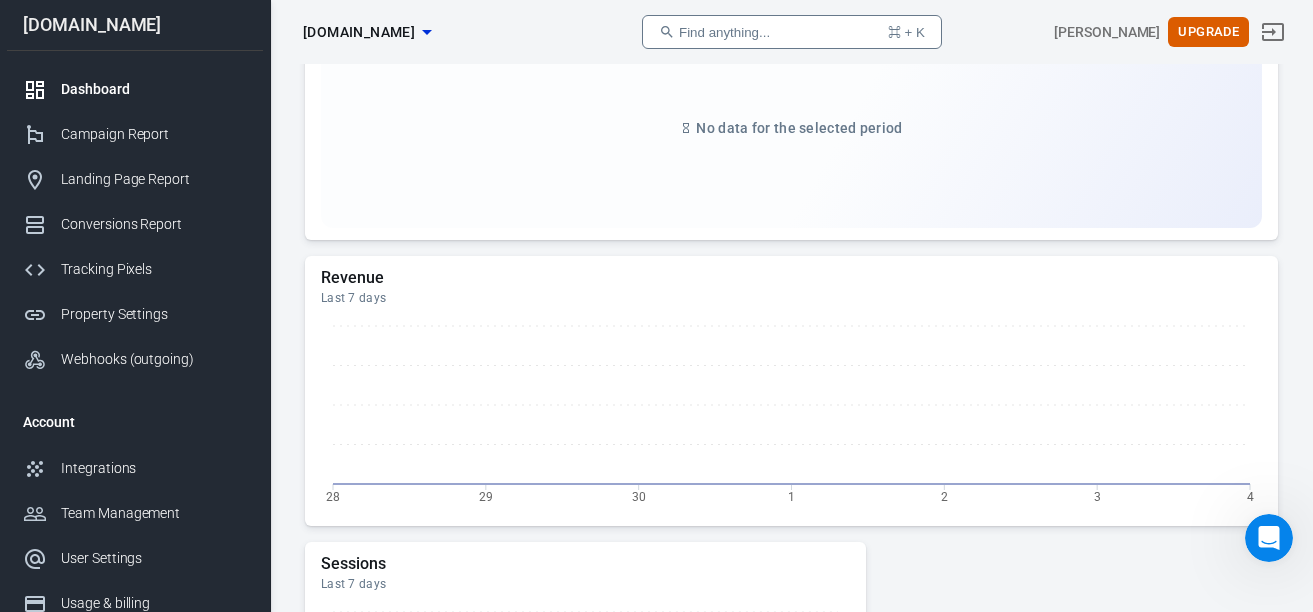 scroll, scrollTop: 0, scrollLeft: 0, axis: both 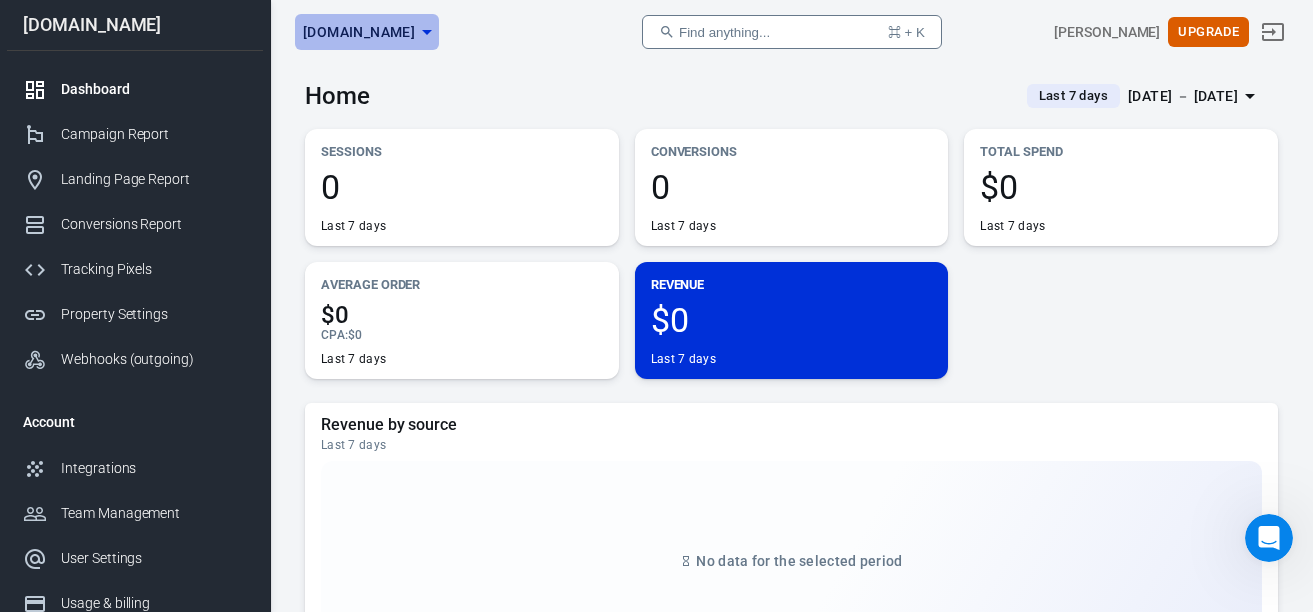 click 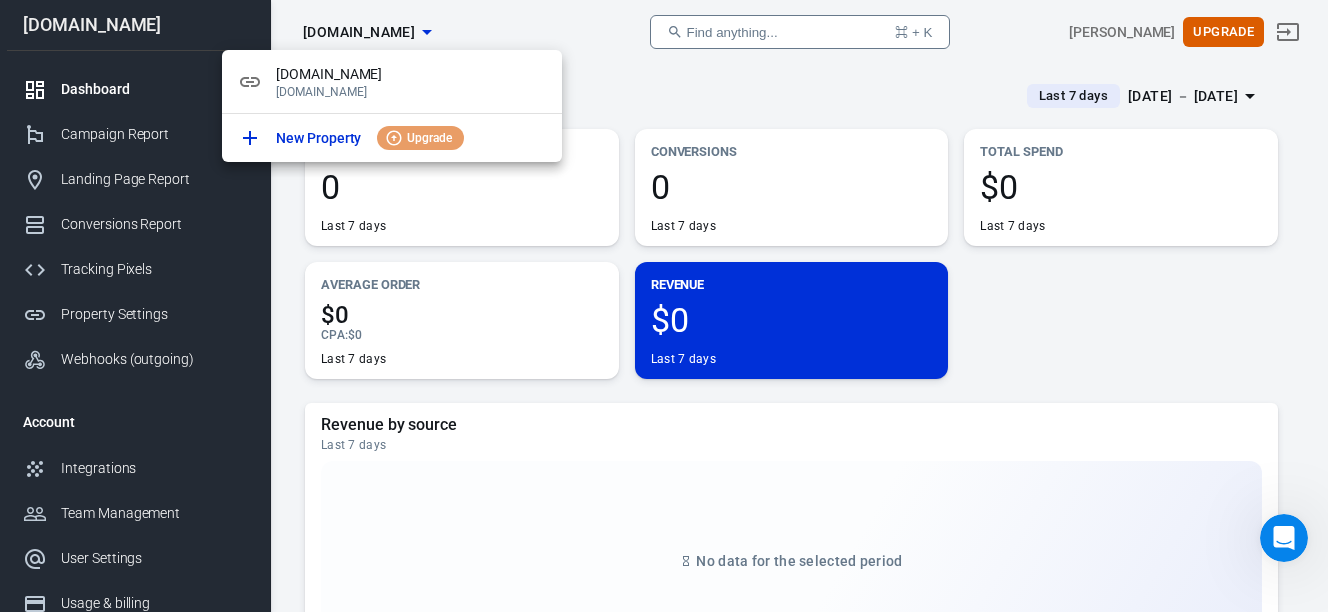 click at bounding box center [664, 306] 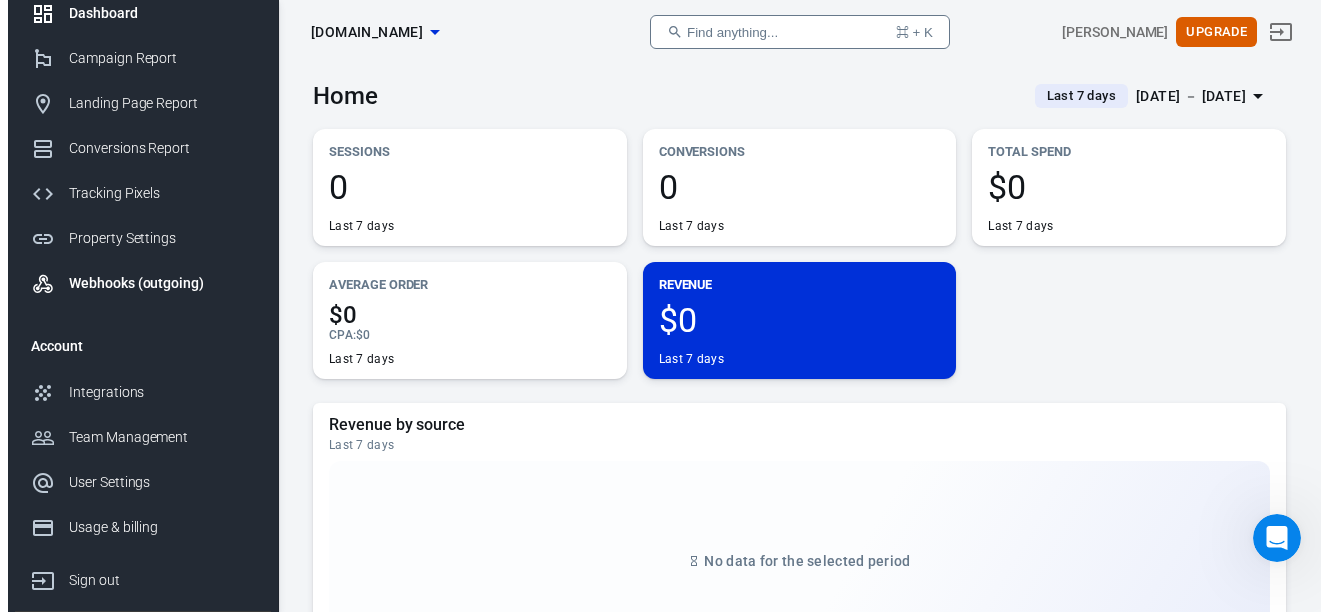 scroll, scrollTop: 177, scrollLeft: 0, axis: vertical 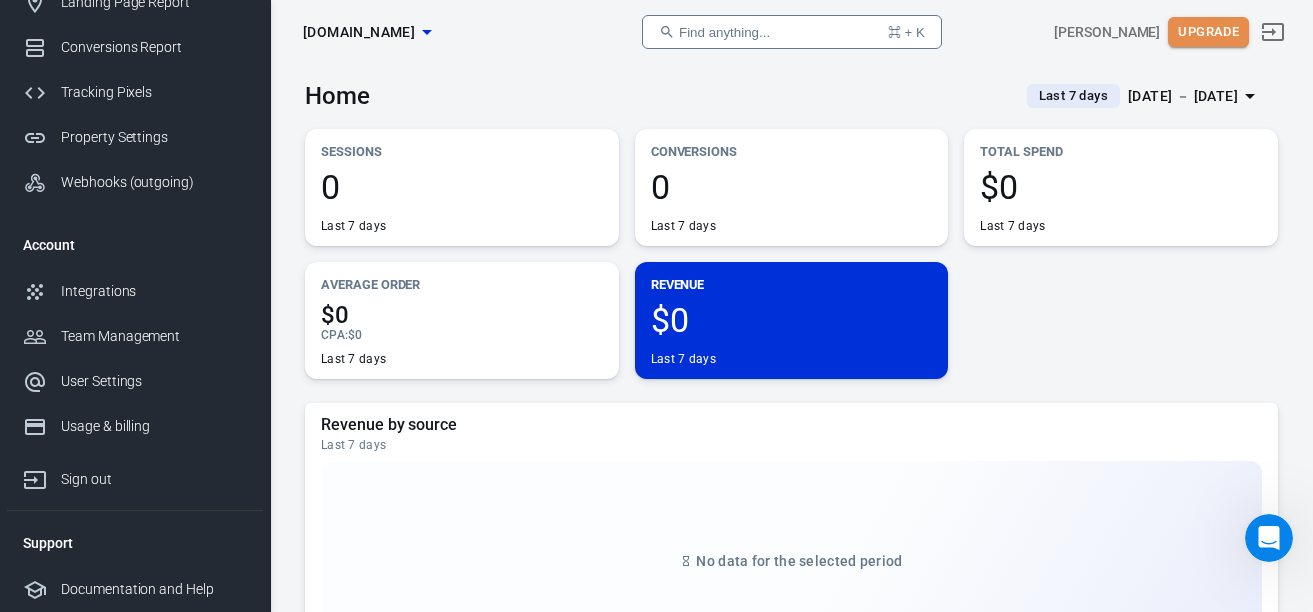click on "Upgrade" at bounding box center [1208, 32] 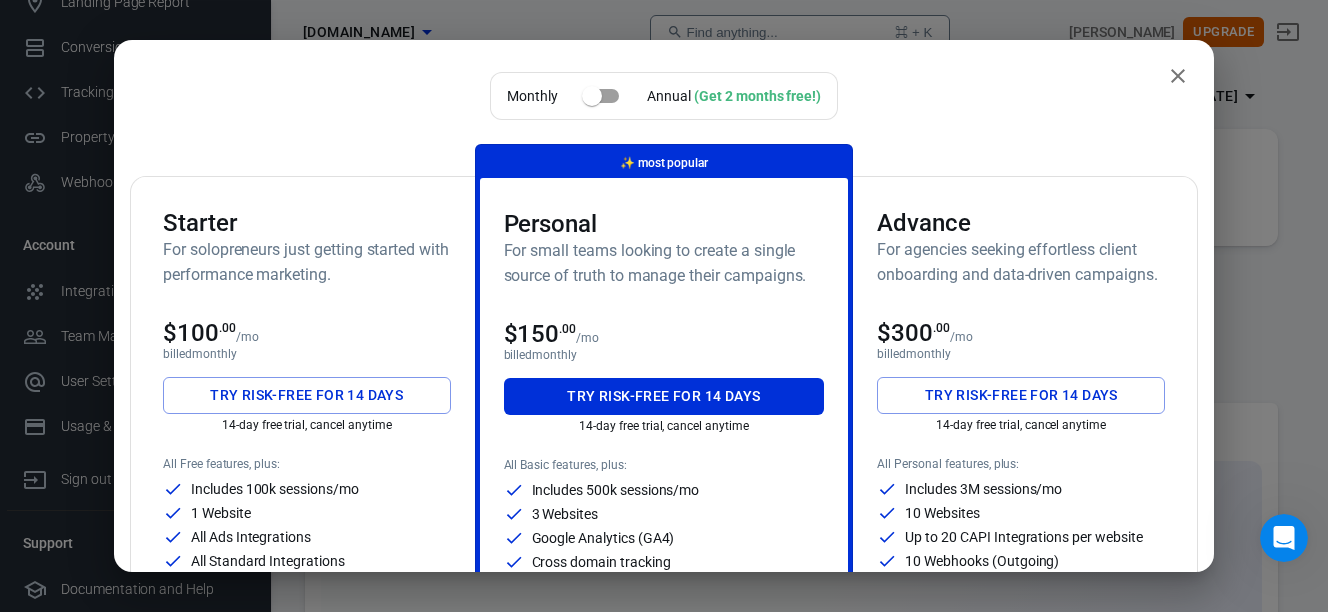 scroll, scrollTop: 27, scrollLeft: 0, axis: vertical 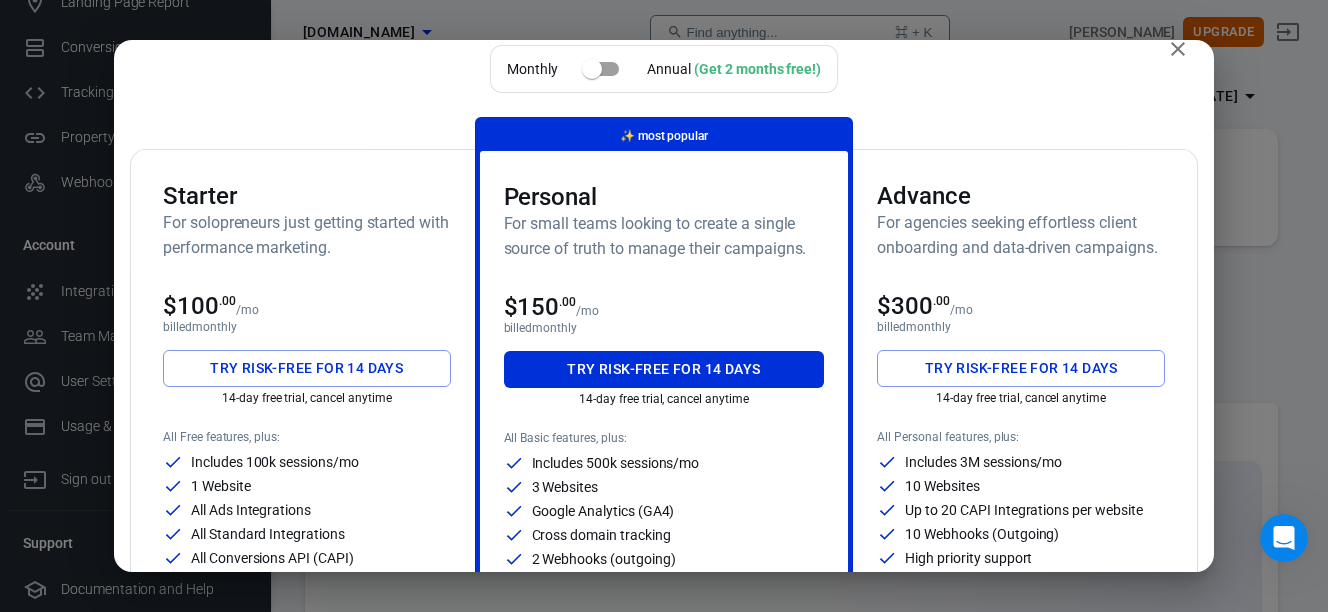 click at bounding box center [592, 69] 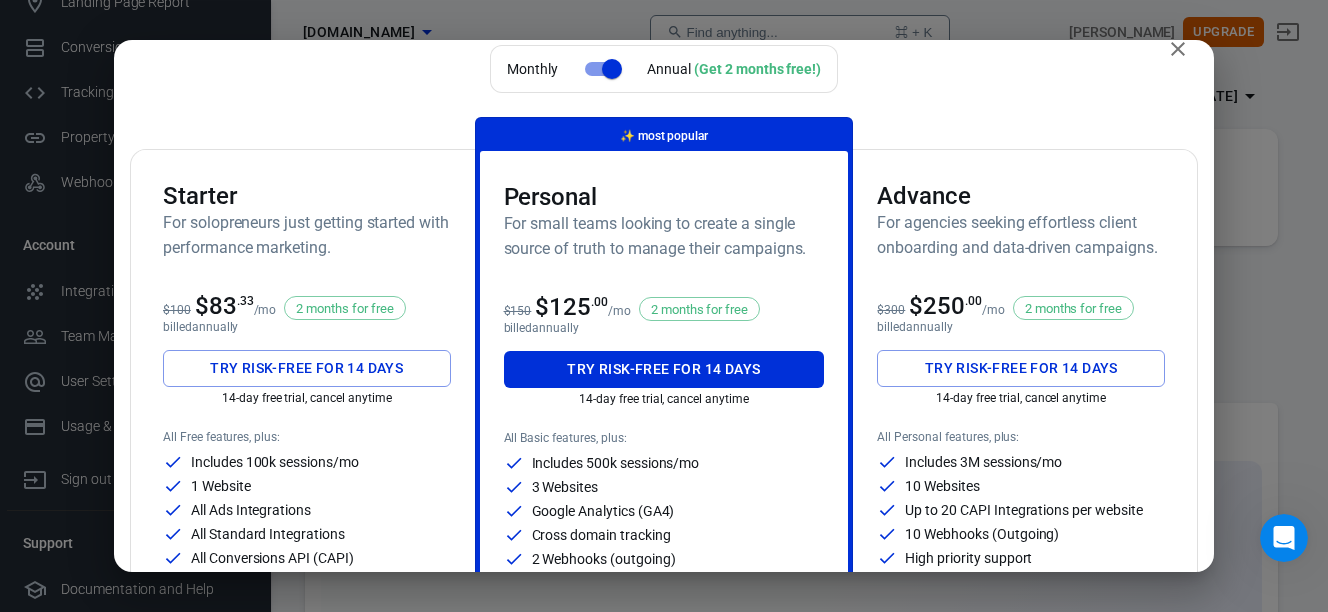 click at bounding box center (612, 69) 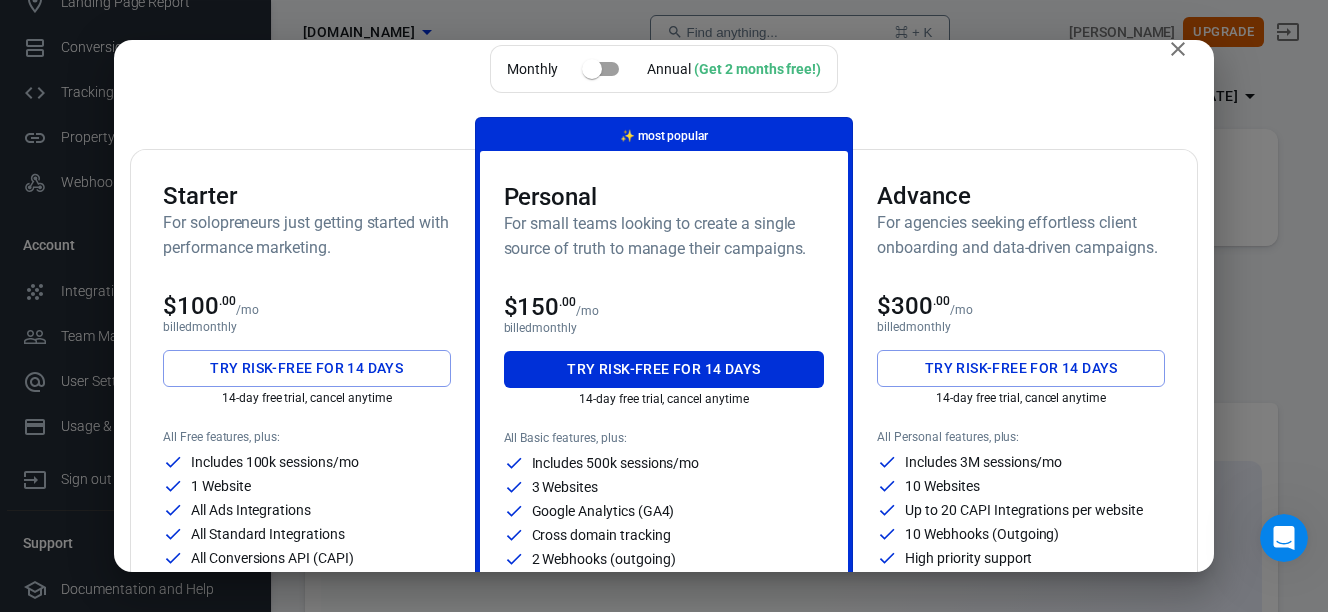 click at bounding box center [592, 69] 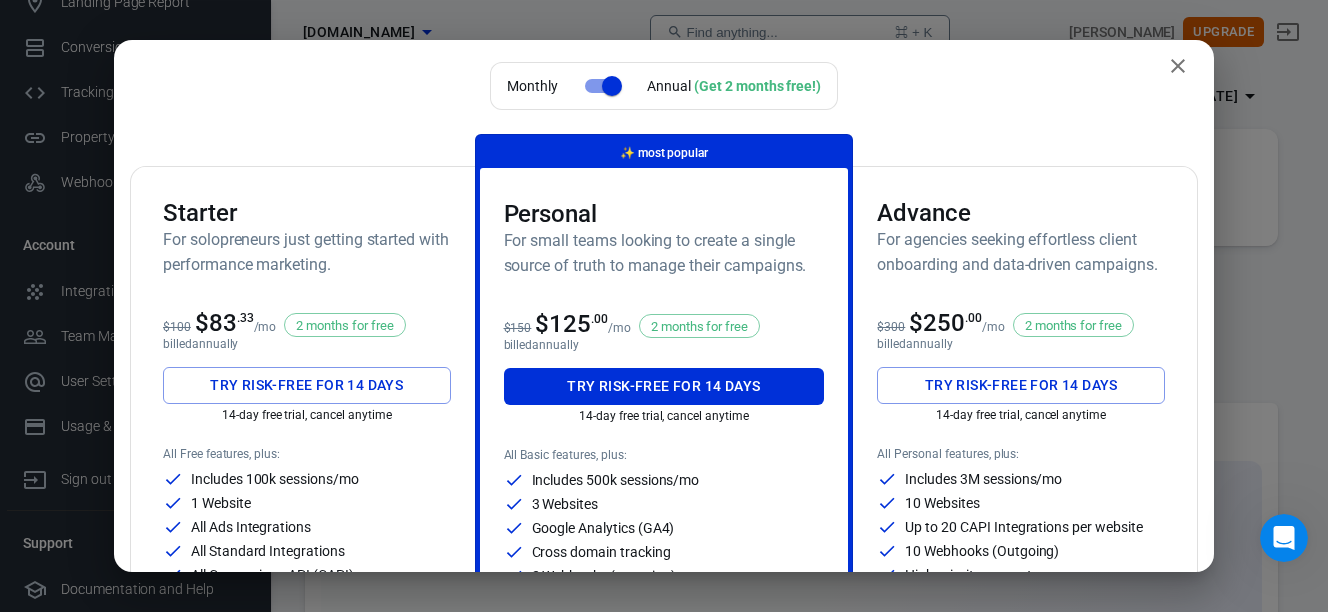scroll, scrollTop: 0, scrollLeft: 0, axis: both 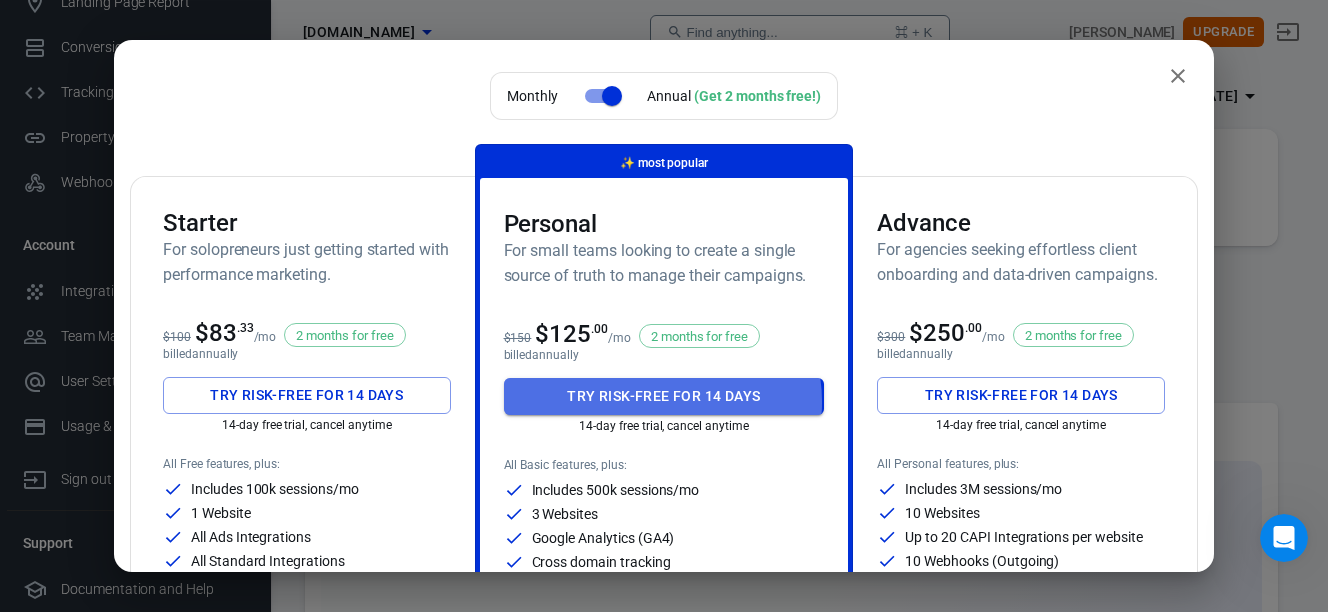 click on "Try risk-free for 14 days" at bounding box center [663, 396] 